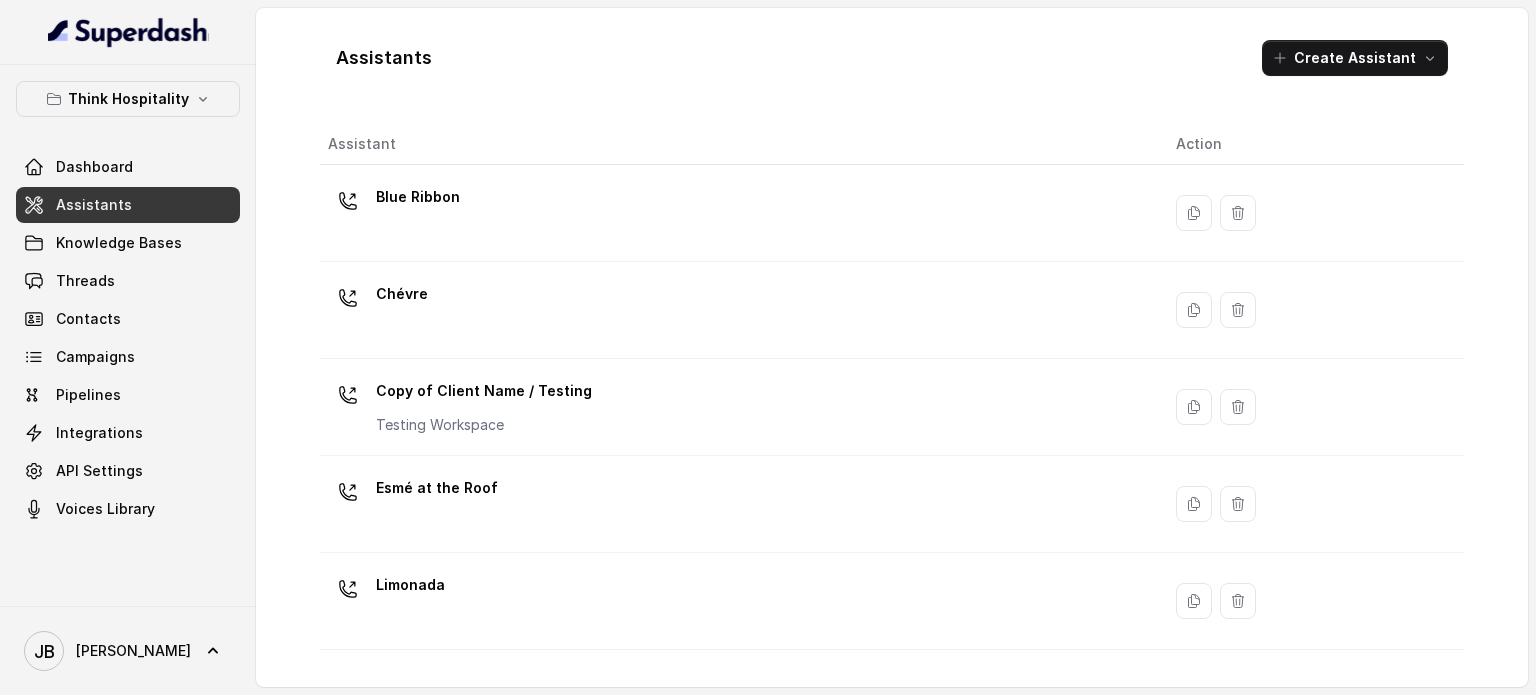 scroll, scrollTop: 0, scrollLeft: 0, axis: both 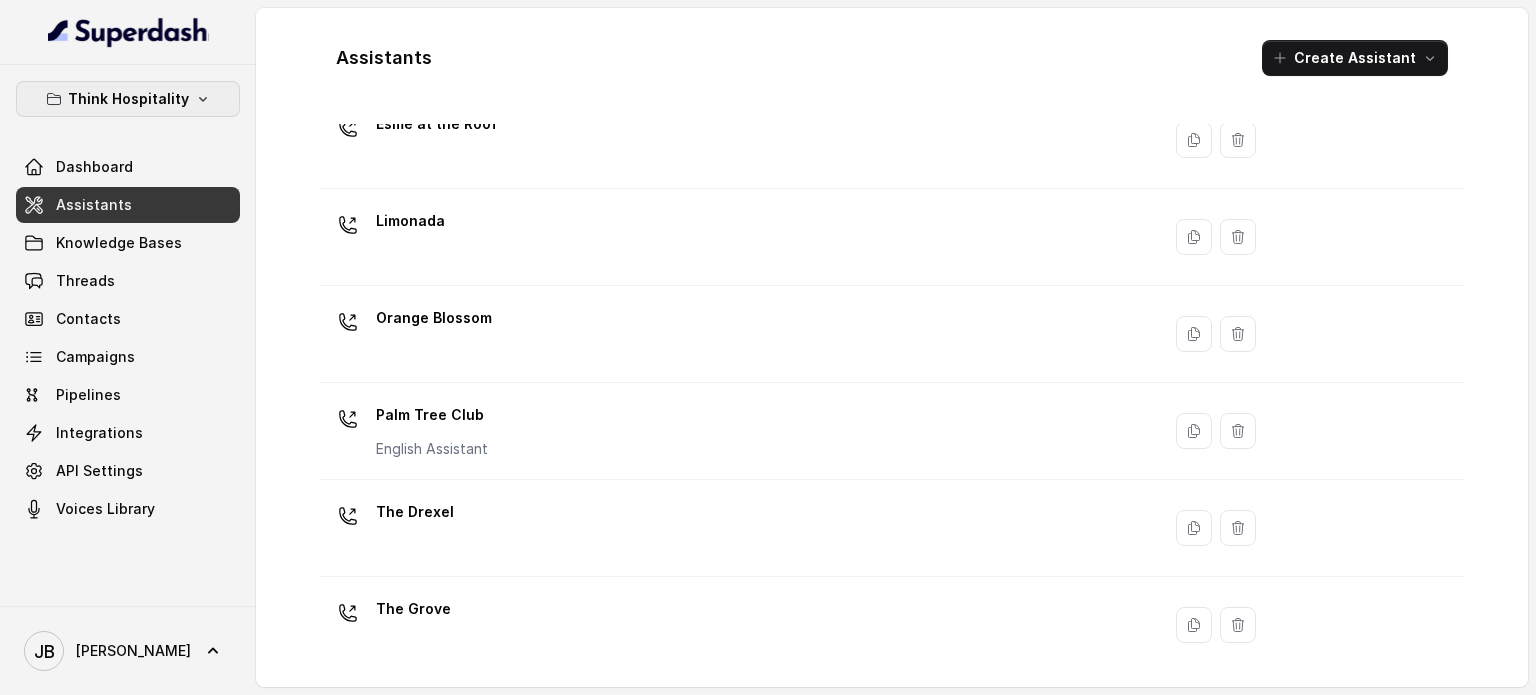 click on "Think Hospitality" at bounding box center [128, 99] 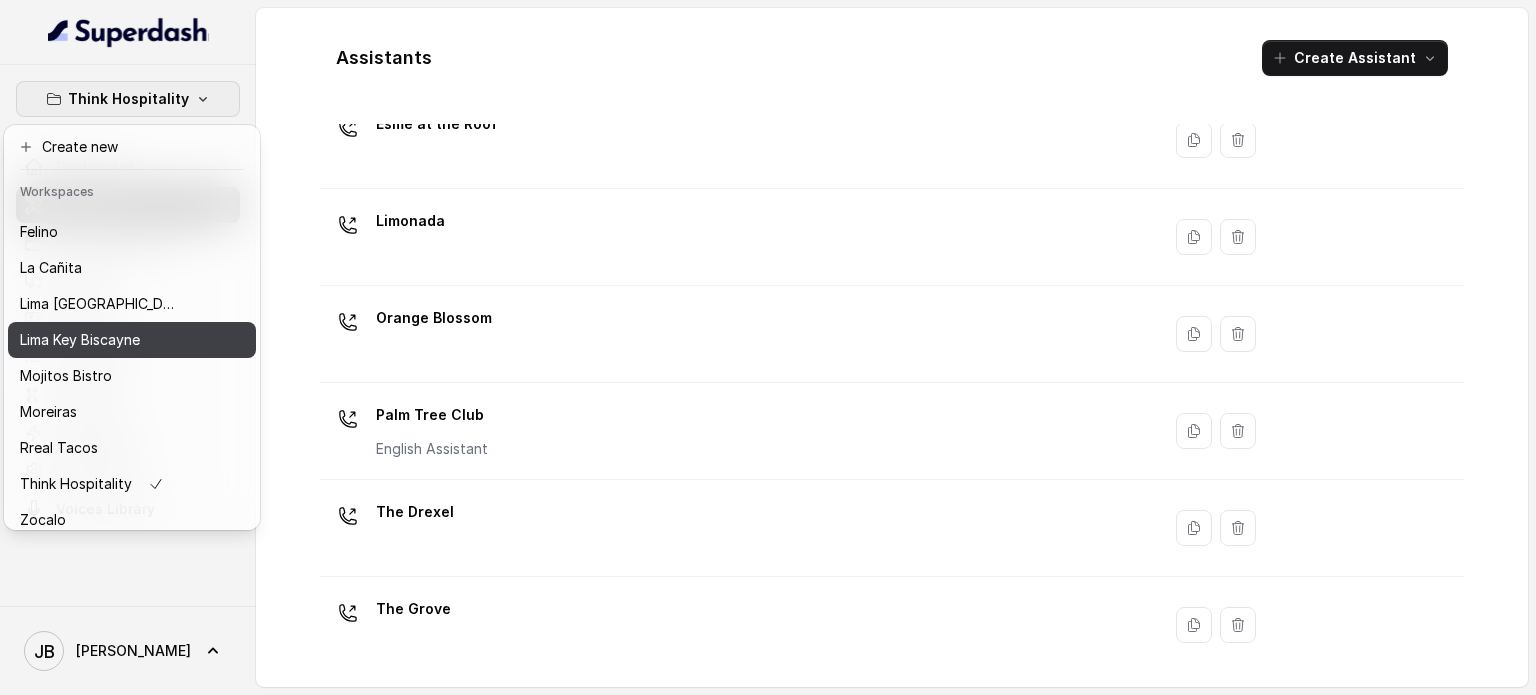scroll, scrollTop: 91, scrollLeft: 0, axis: vertical 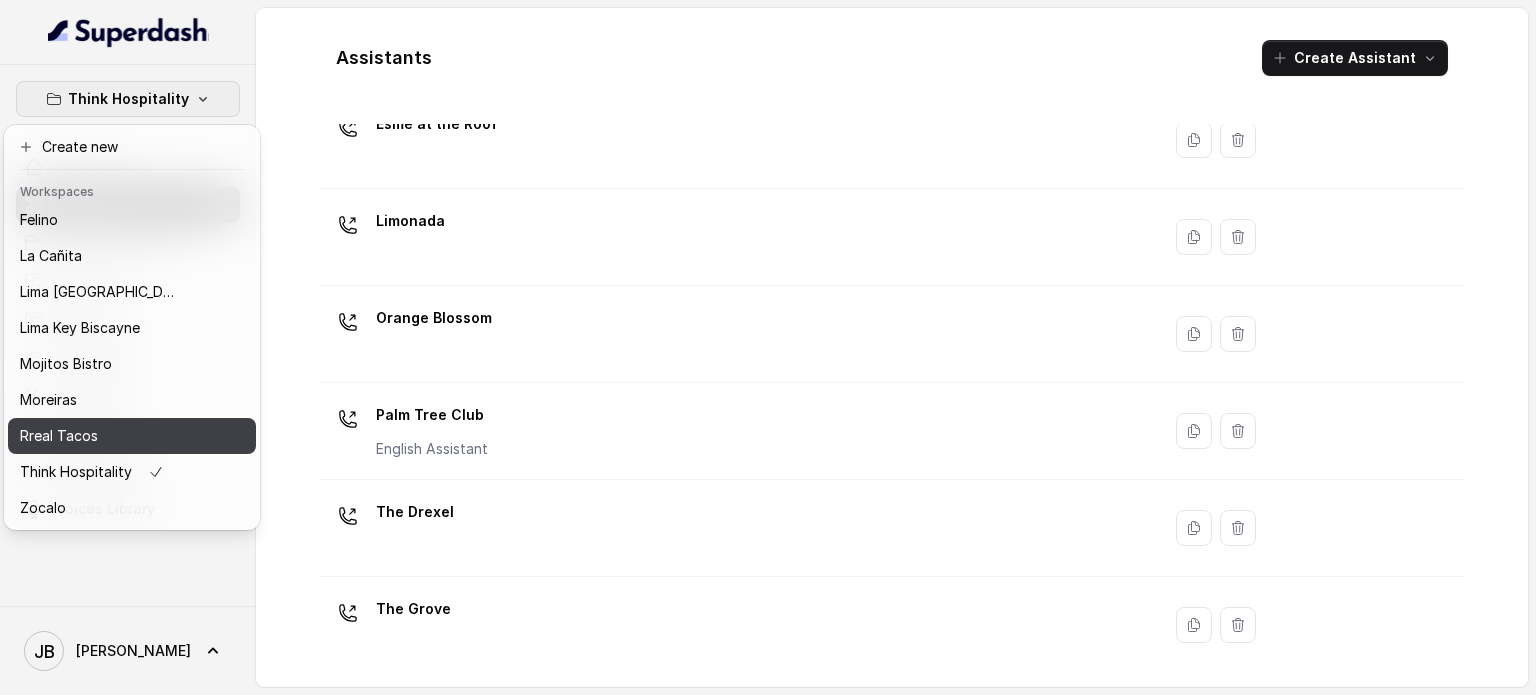 click on "Rreal Tacos" at bounding box center (100, 436) 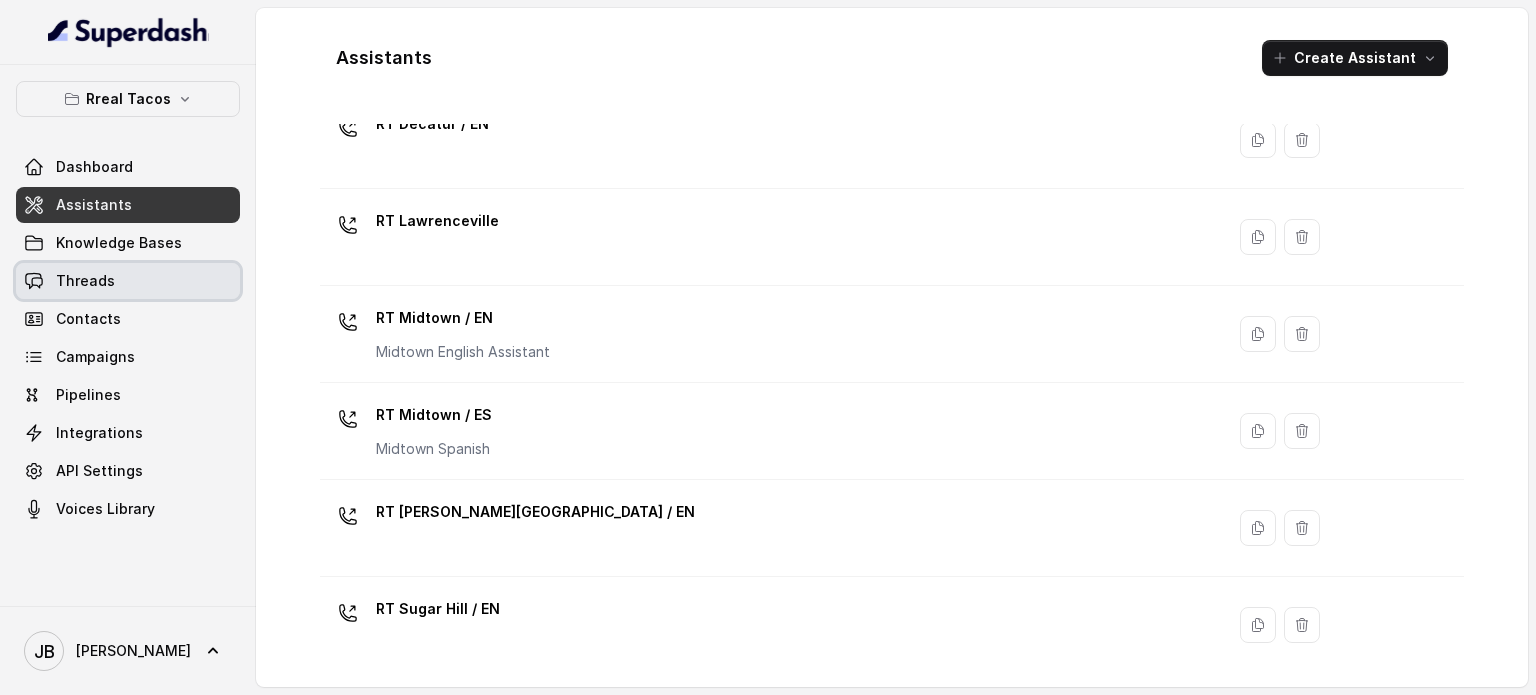 click on "Threads" at bounding box center (128, 281) 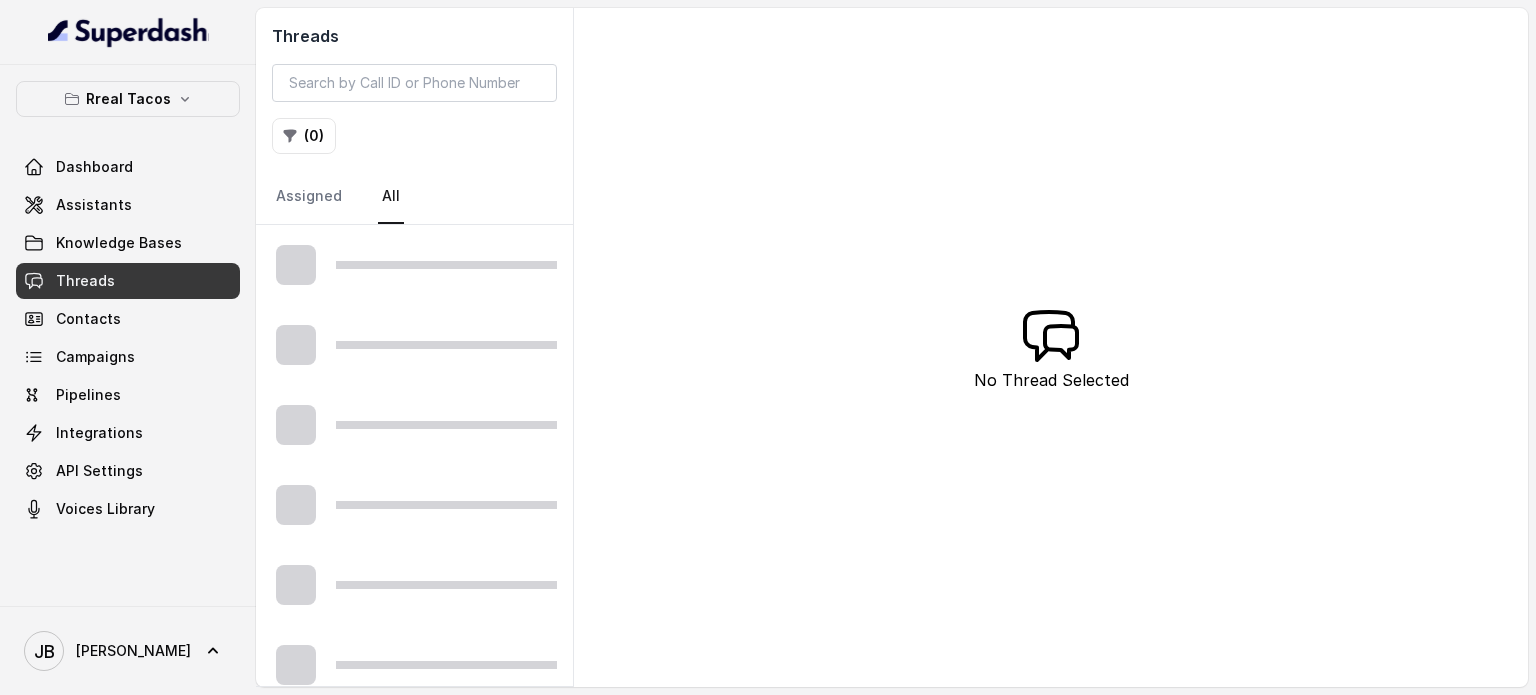 drag, startPoint x: 349, startPoint y: 55, endPoint x: 352, endPoint y: 76, distance: 21.213203 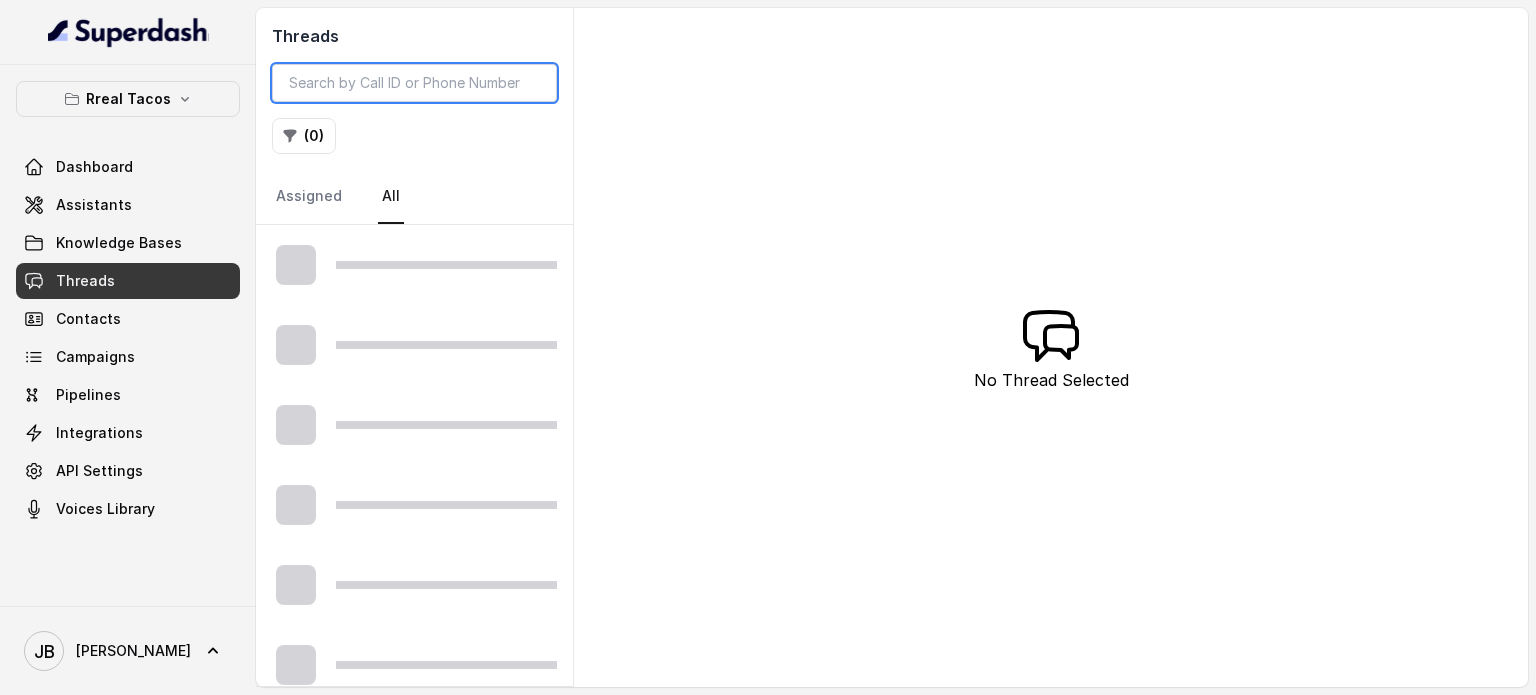 click at bounding box center [414, 83] 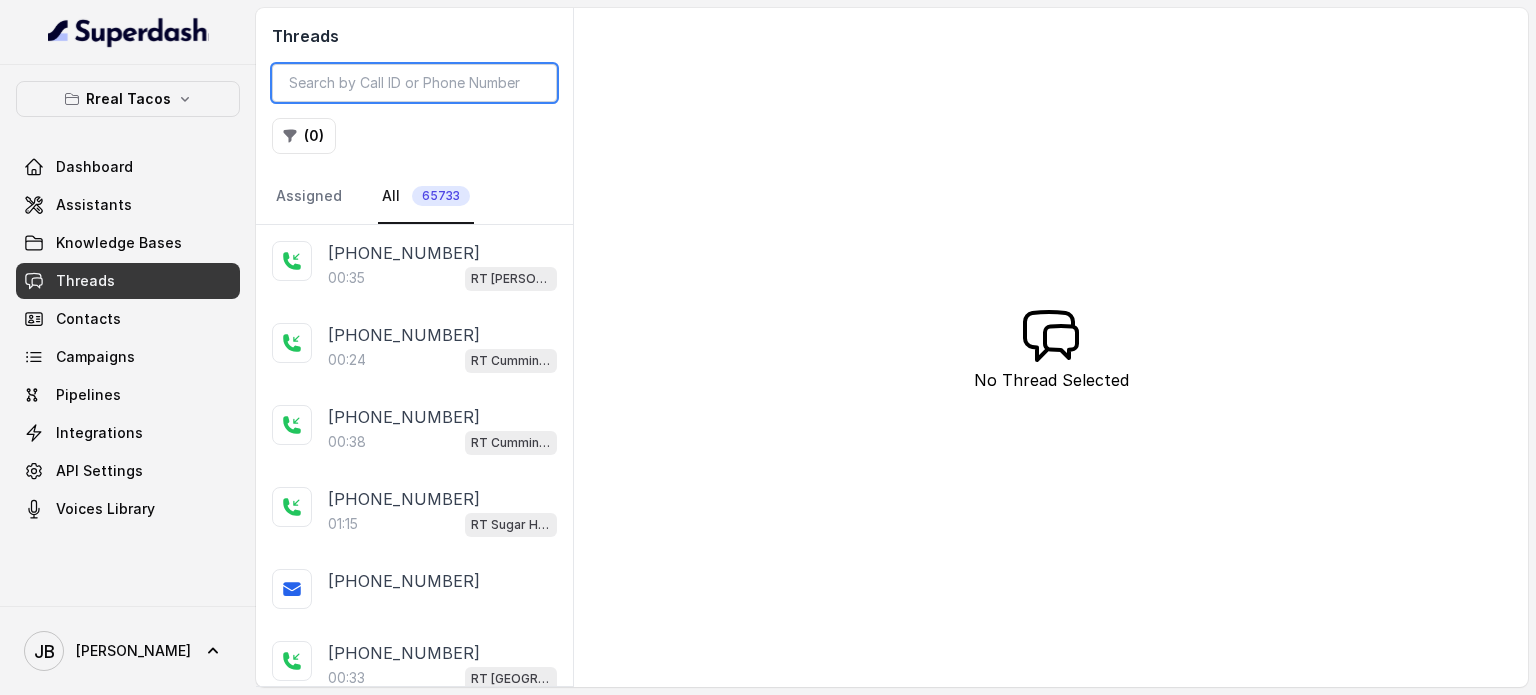 paste on "CAa58f91d01fc0d56cf2cd6915570eb6ab" 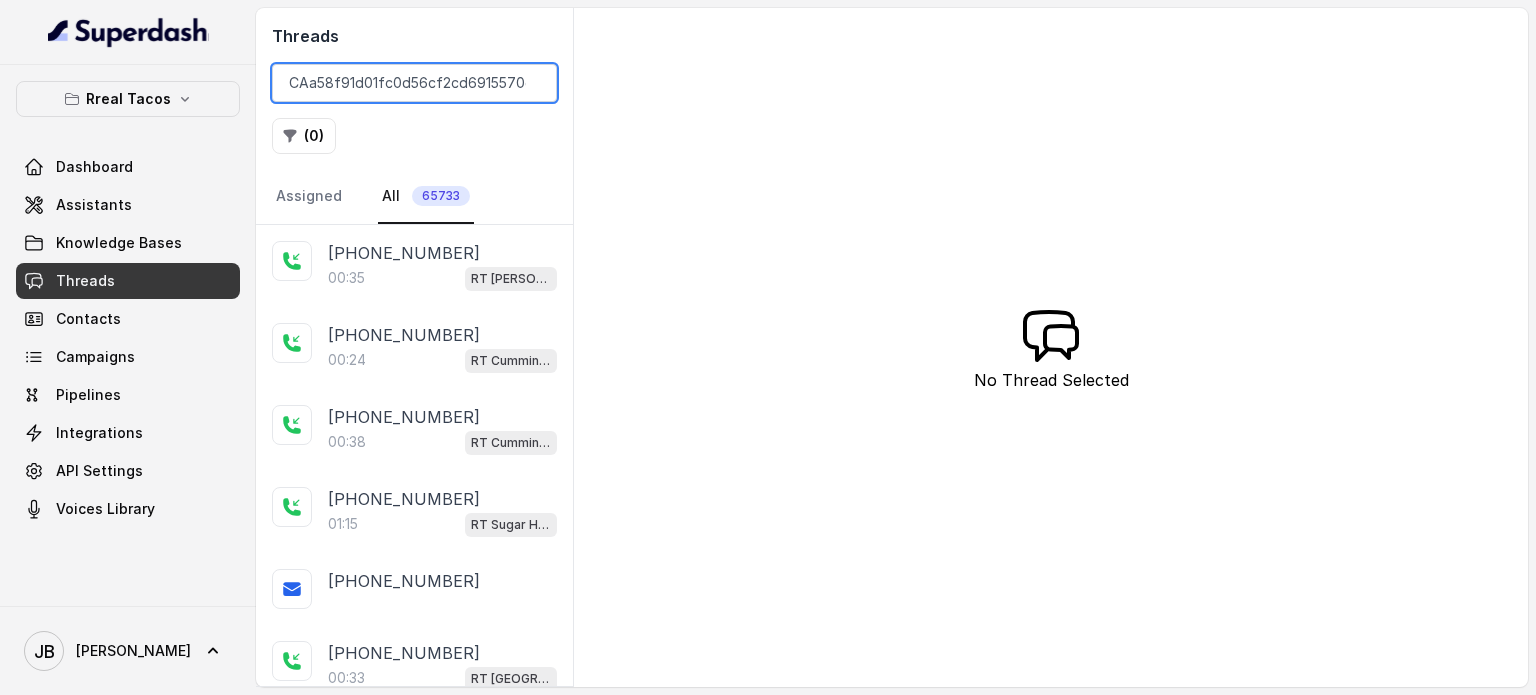 scroll, scrollTop: 0, scrollLeft: 32, axis: horizontal 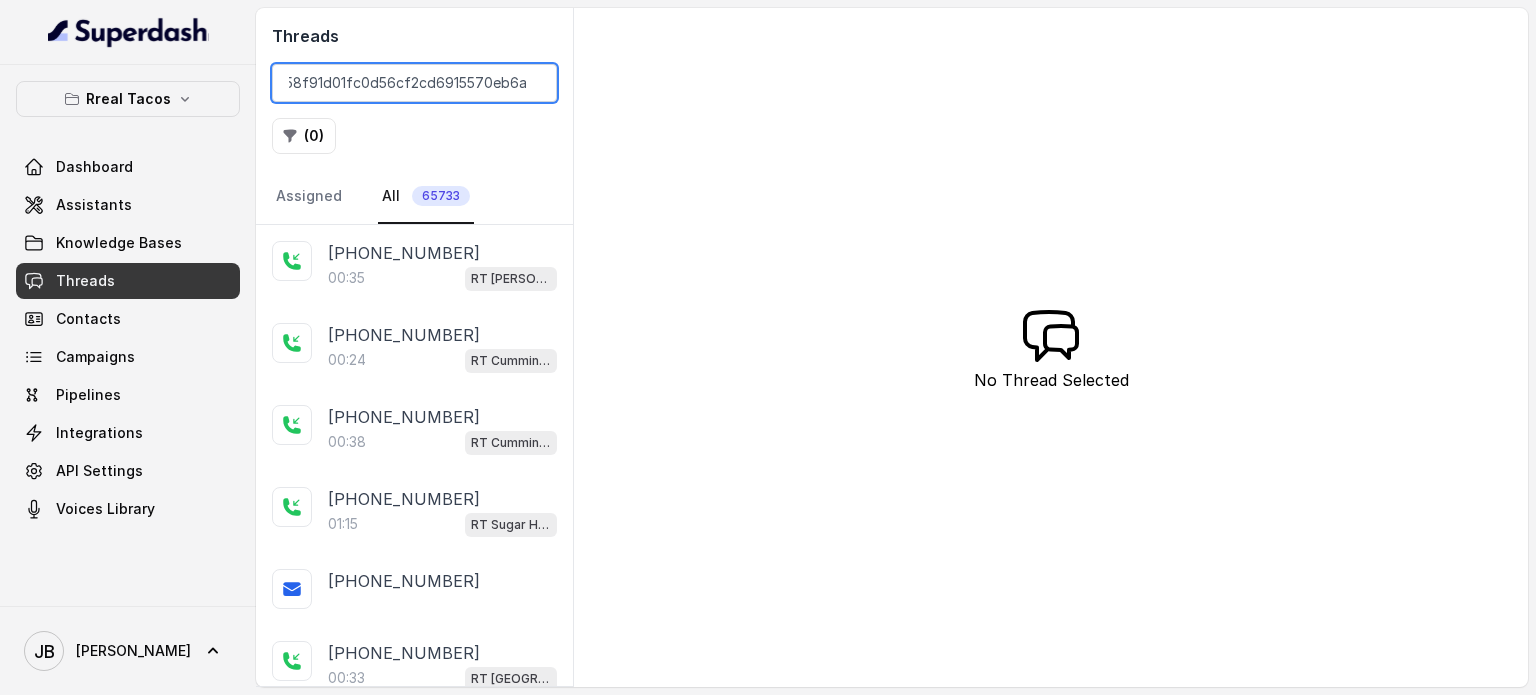 type on "CAa58f91d01fc0d56cf2cd6915570eb6ab" 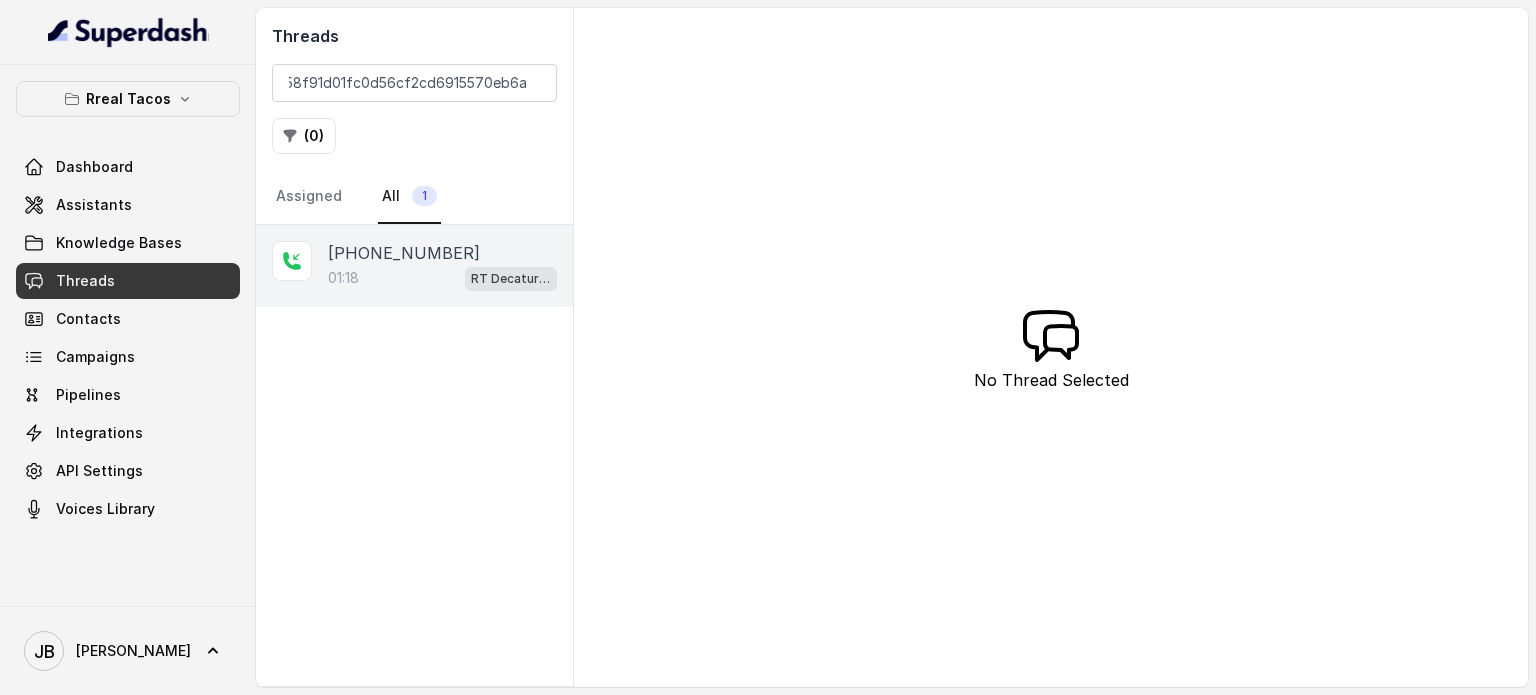 scroll, scrollTop: 0, scrollLeft: 0, axis: both 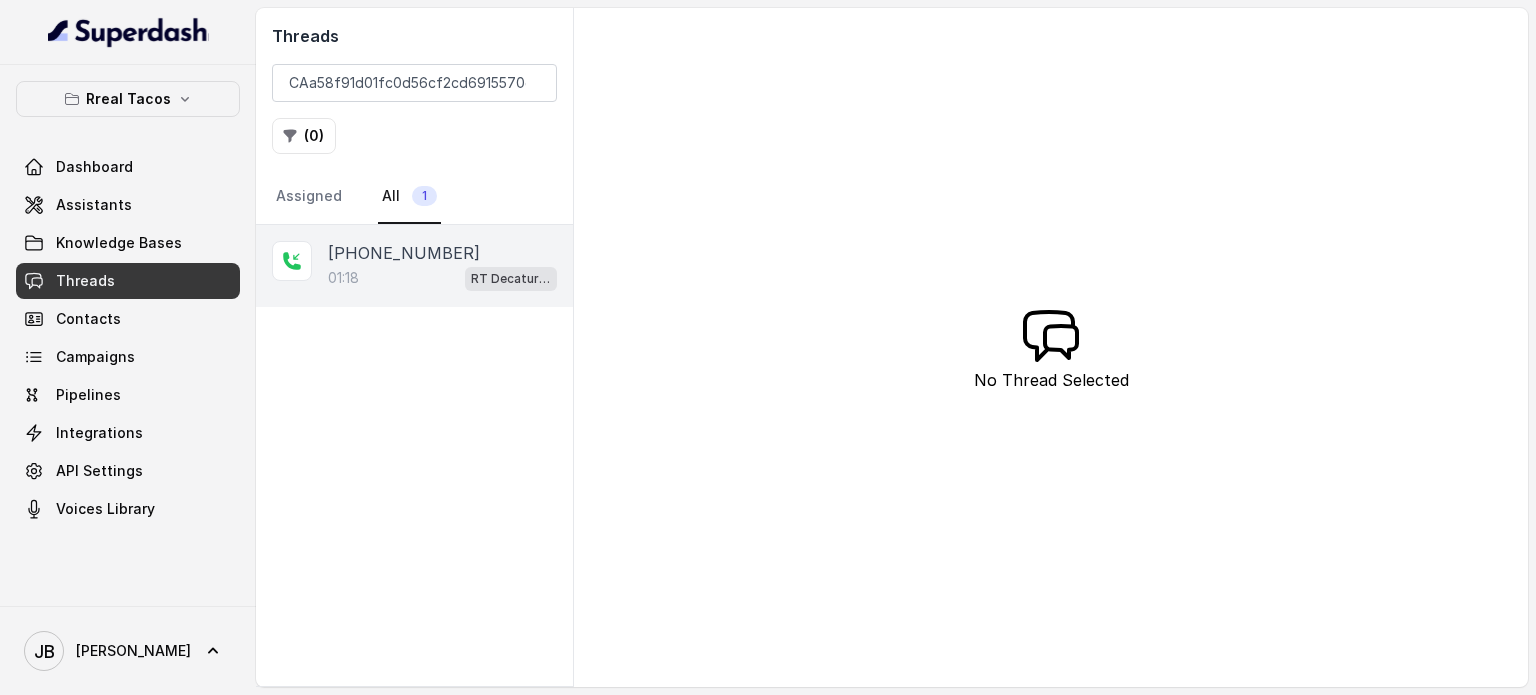 click on "[PHONE_NUMBER]" at bounding box center (404, 253) 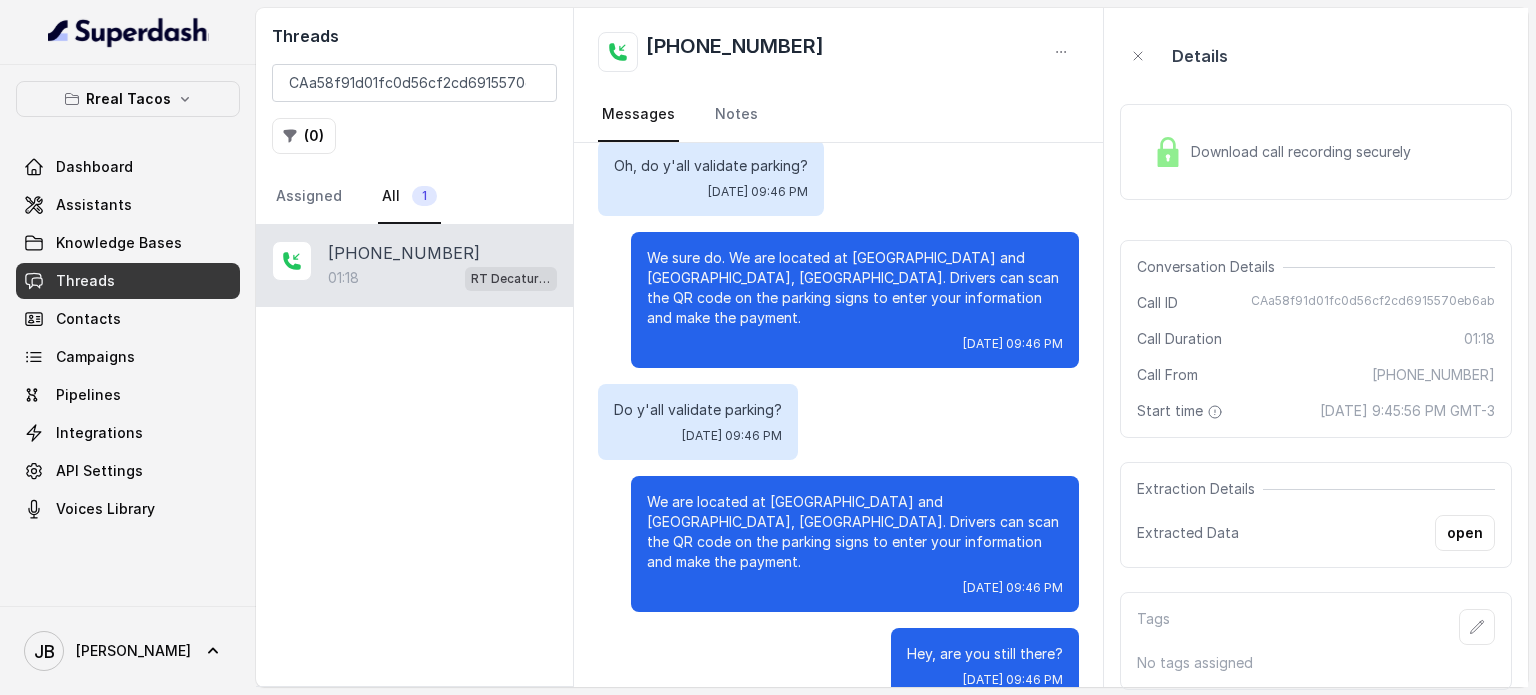 scroll, scrollTop: 543, scrollLeft: 0, axis: vertical 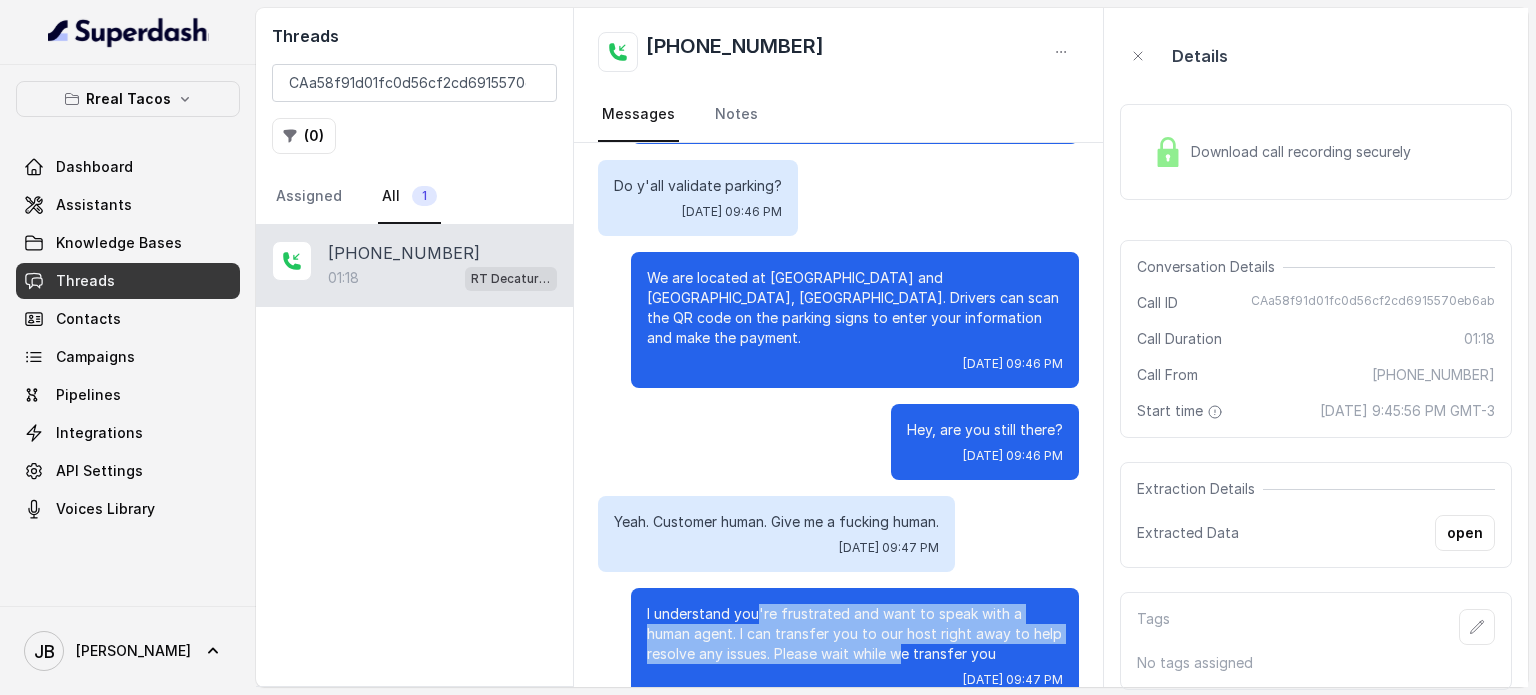 drag, startPoint x: 740, startPoint y: 570, endPoint x: 841, endPoint y: 608, distance: 107.912 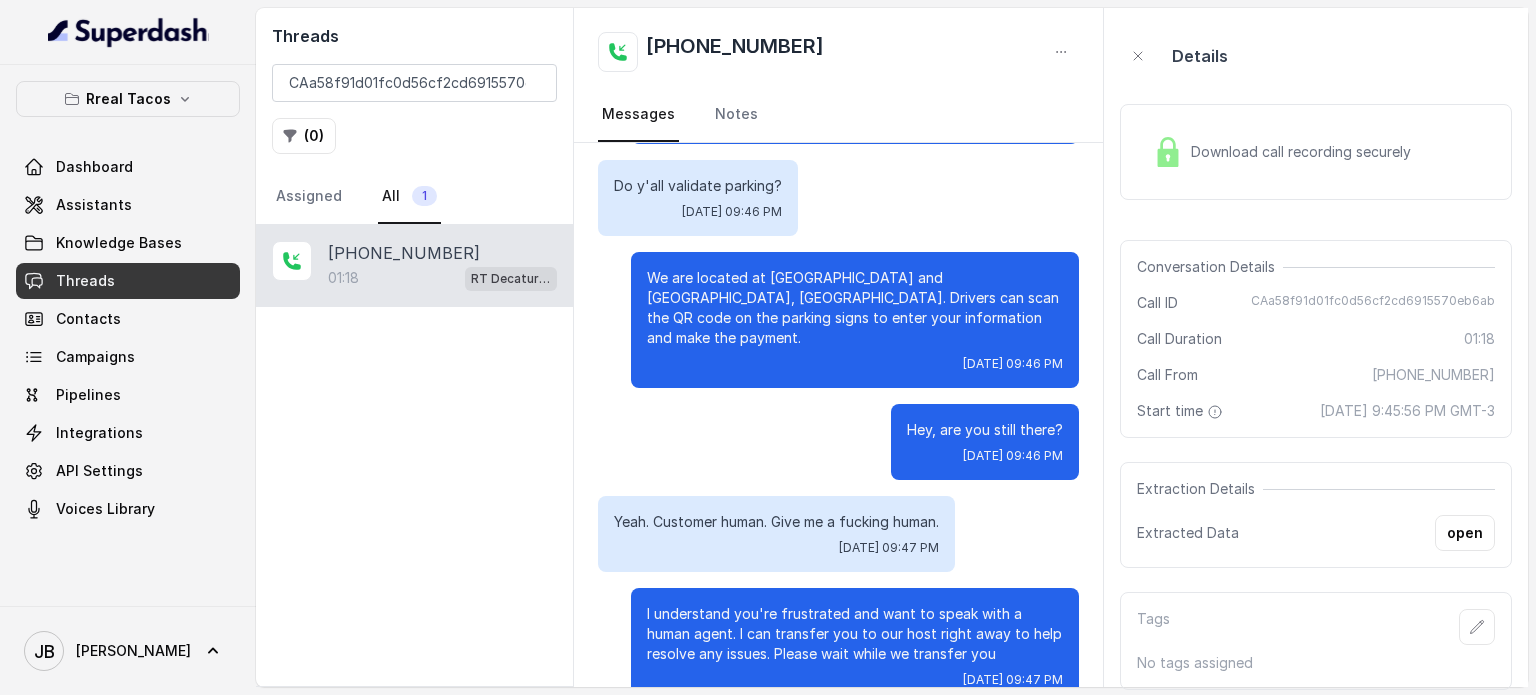 click on "I understand you're frustrated and want to speak with a human agent. I can transfer you to our host right away to help resolve any issues. Please wait while we transfer you" at bounding box center [855, 634] 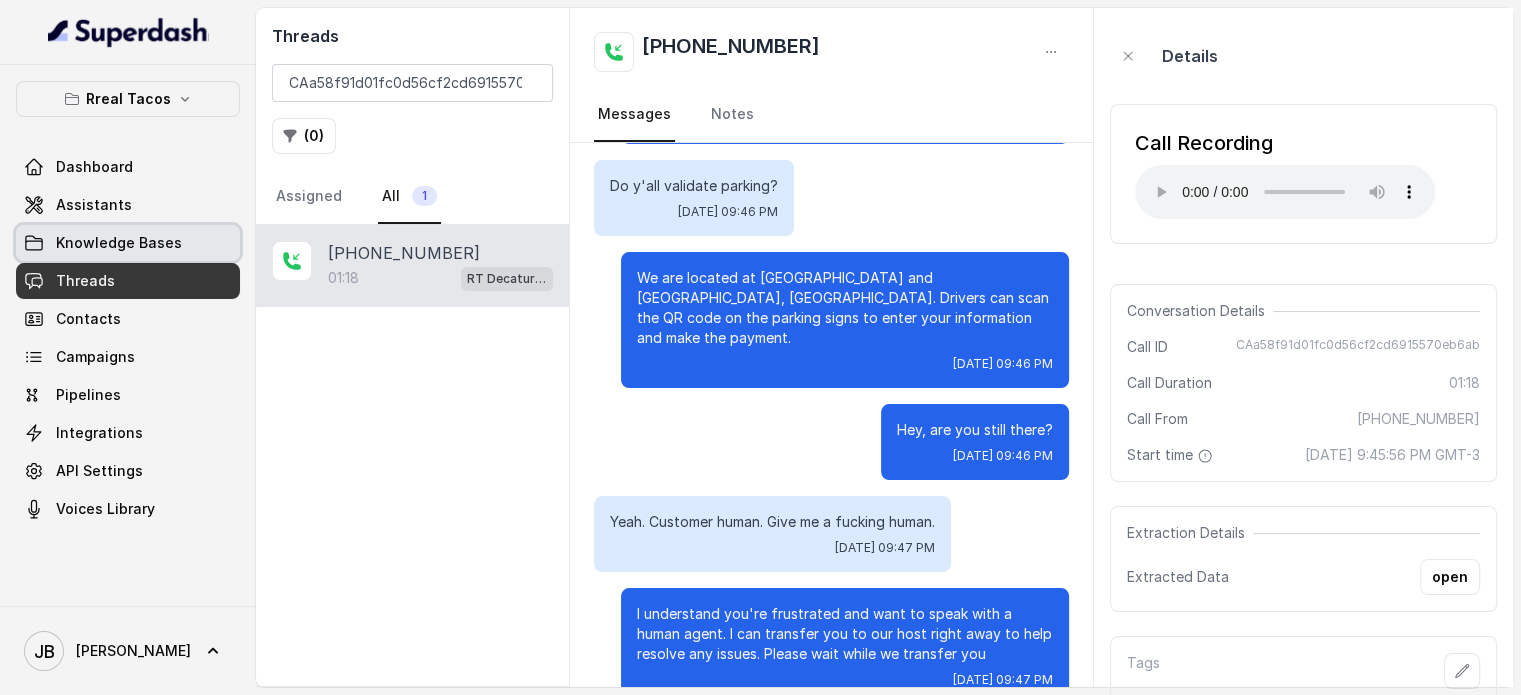 click on "Knowledge Bases" at bounding box center [128, 243] 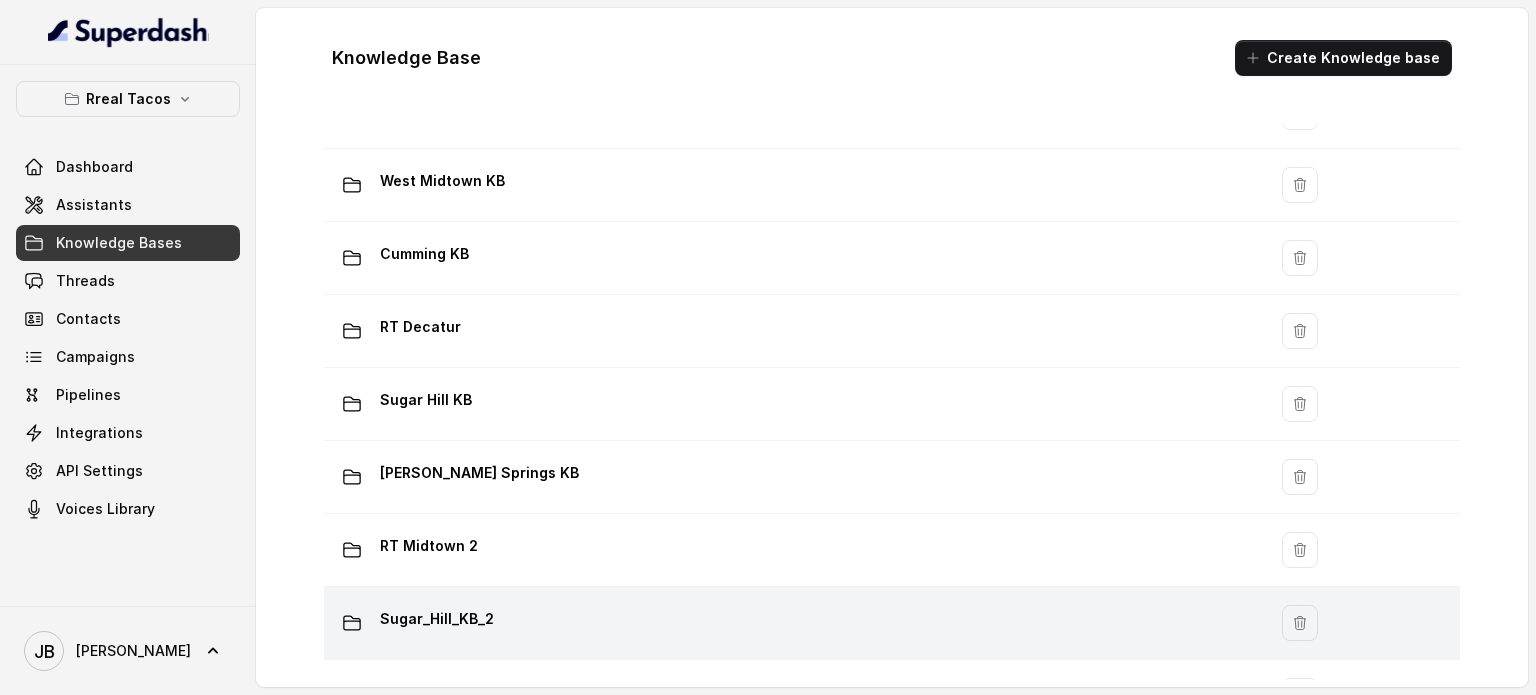 scroll, scrollTop: 700, scrollLeft: 0, axis: vertical 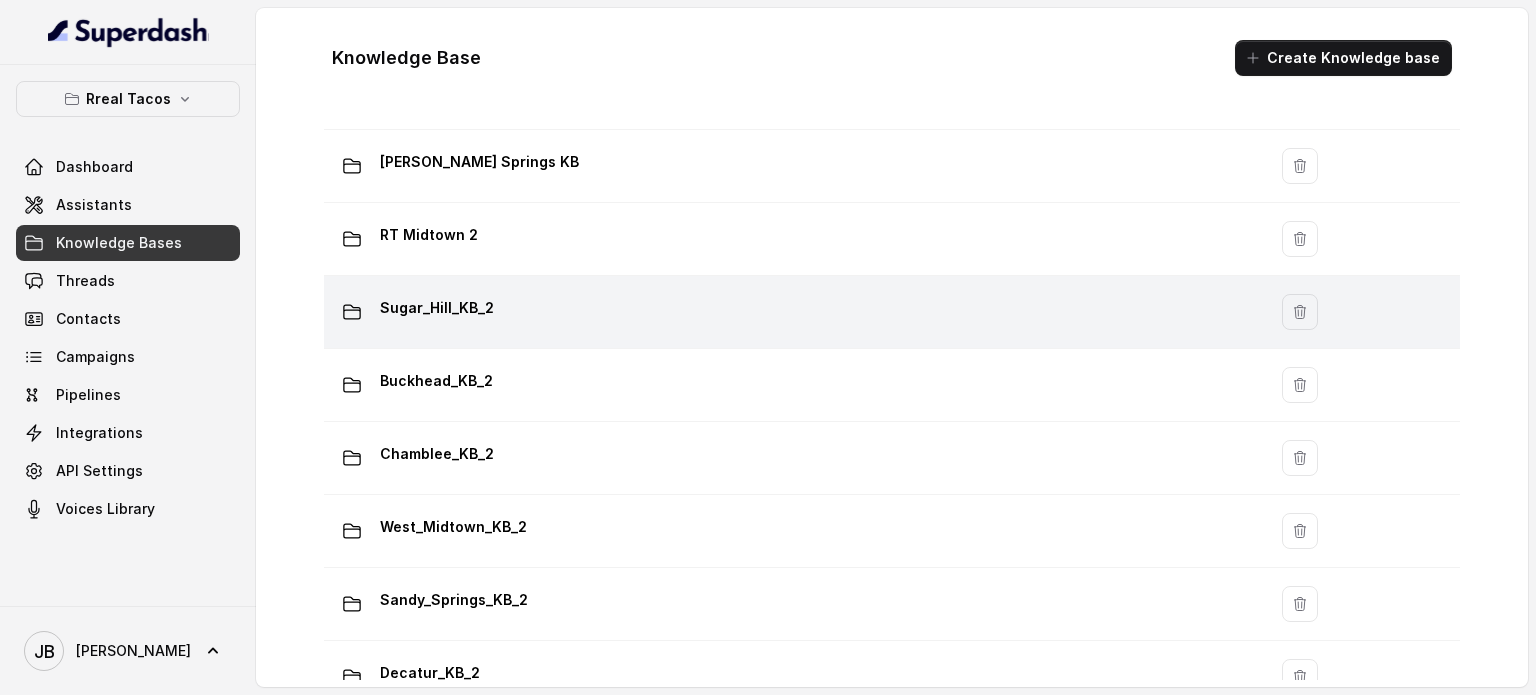 click on "Sugar_Hill_KB_2" at bounding box center (437, 308) 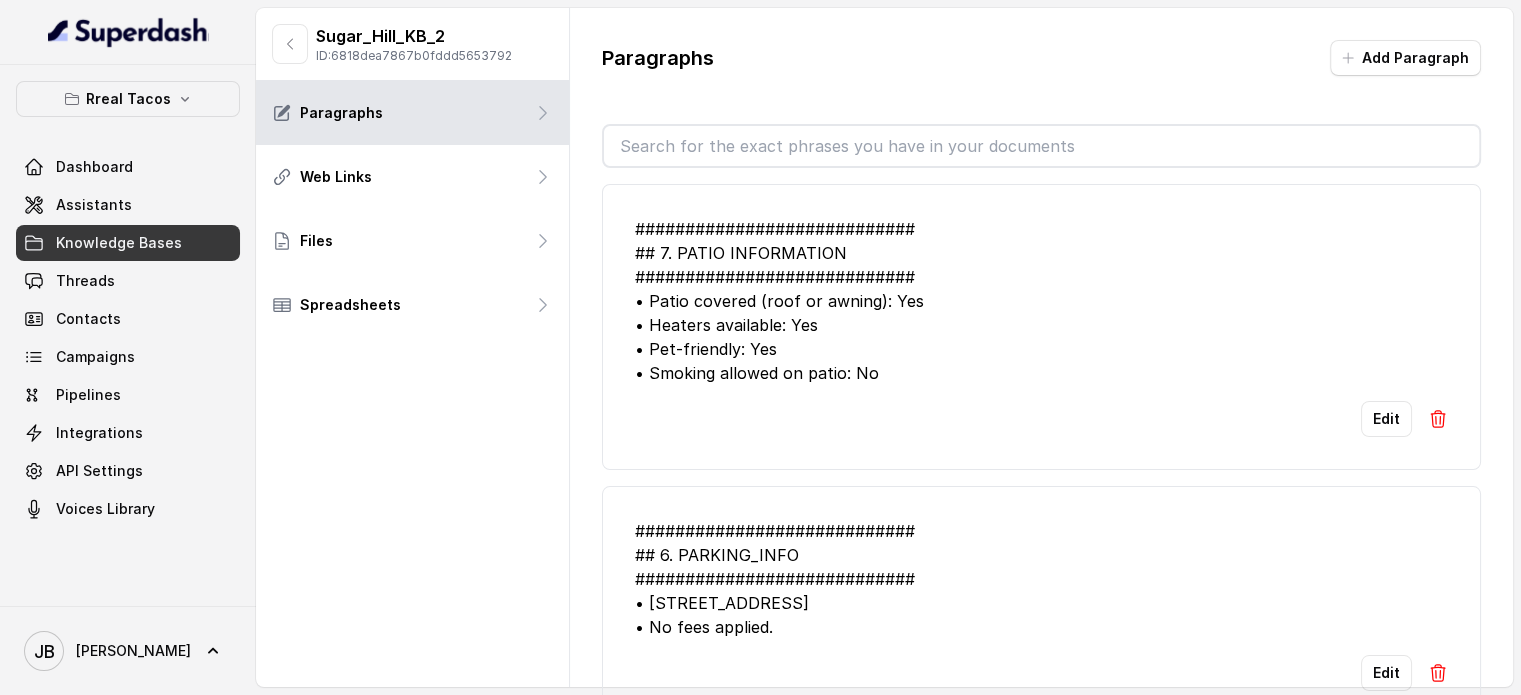 click on "ID:   6818dea7867b0fddd5653792" at bounding box center (414, 56) 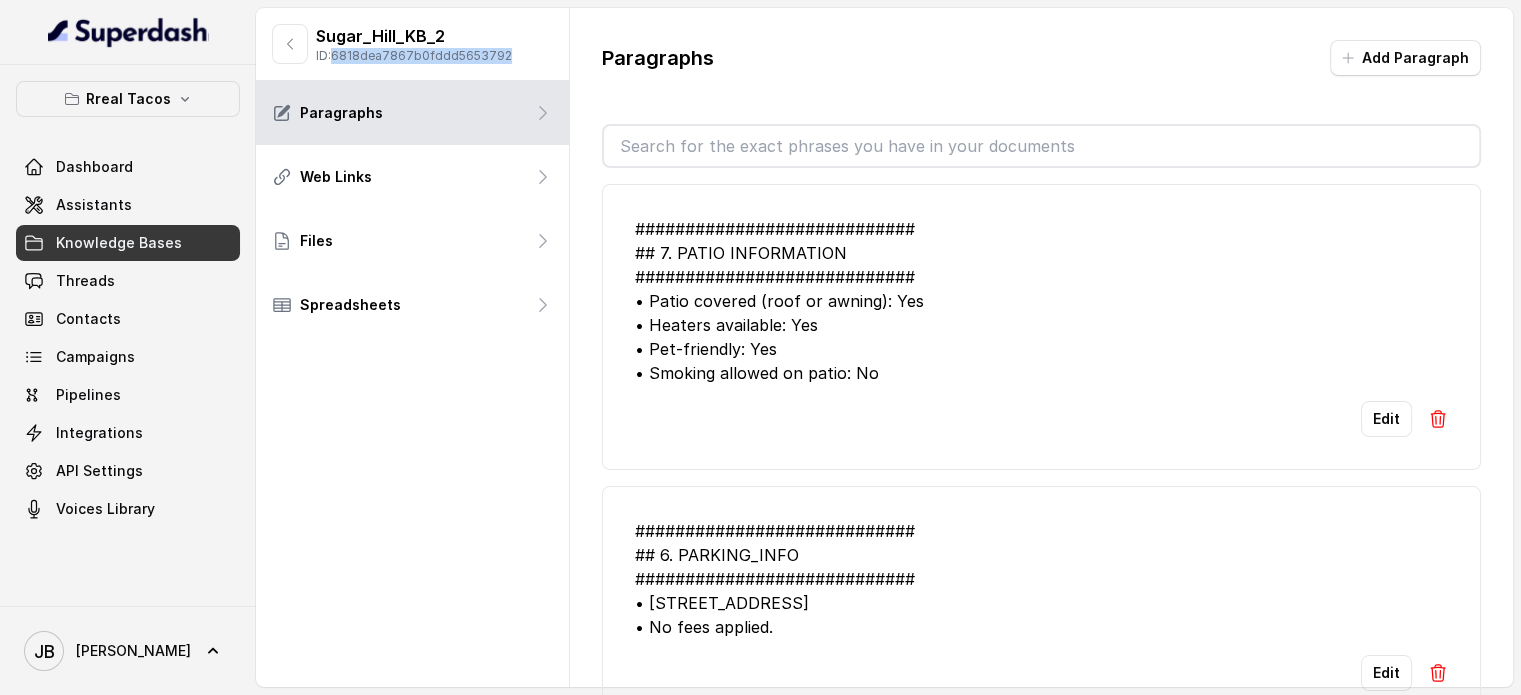 click on "ID:   6818dea7867b0fddd5653792" at bounding box center (414, 56) 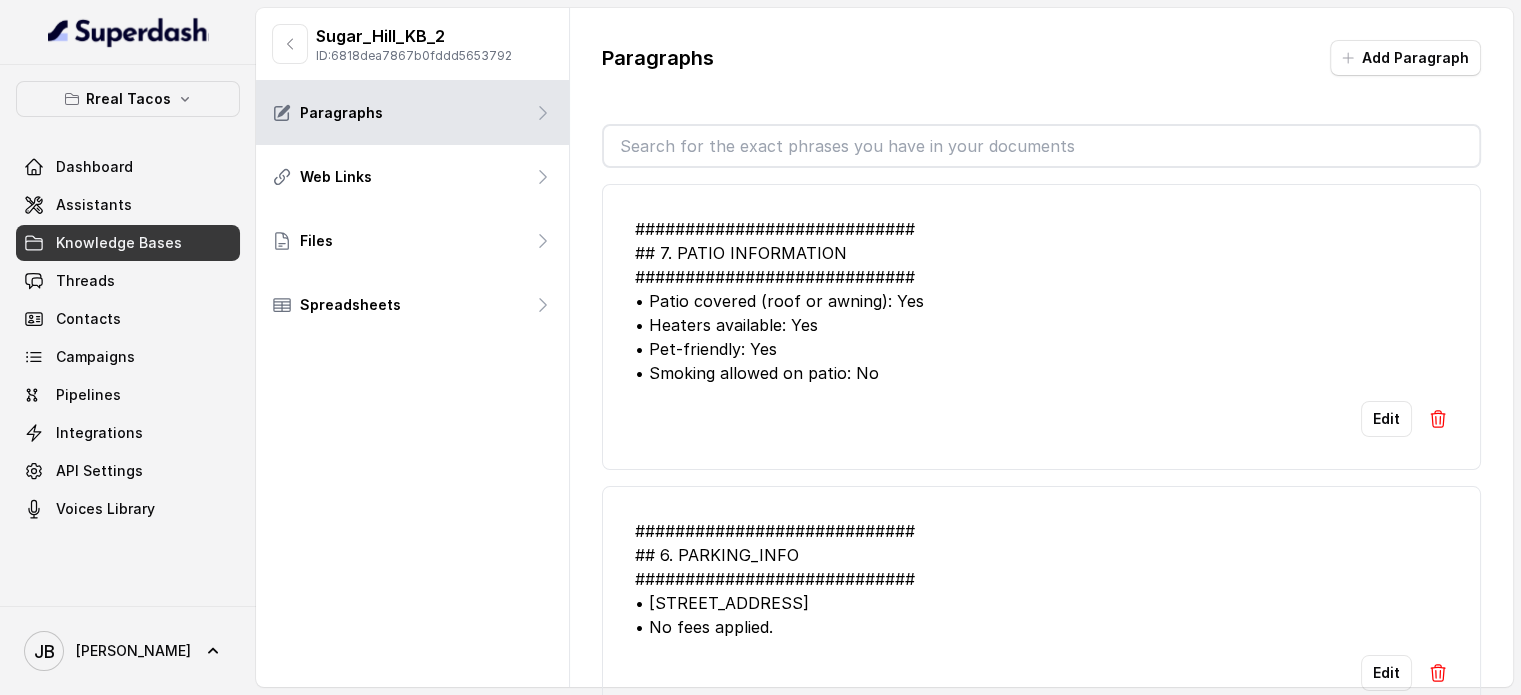 click on "Paragraphs" at bounding box center [658, 58] 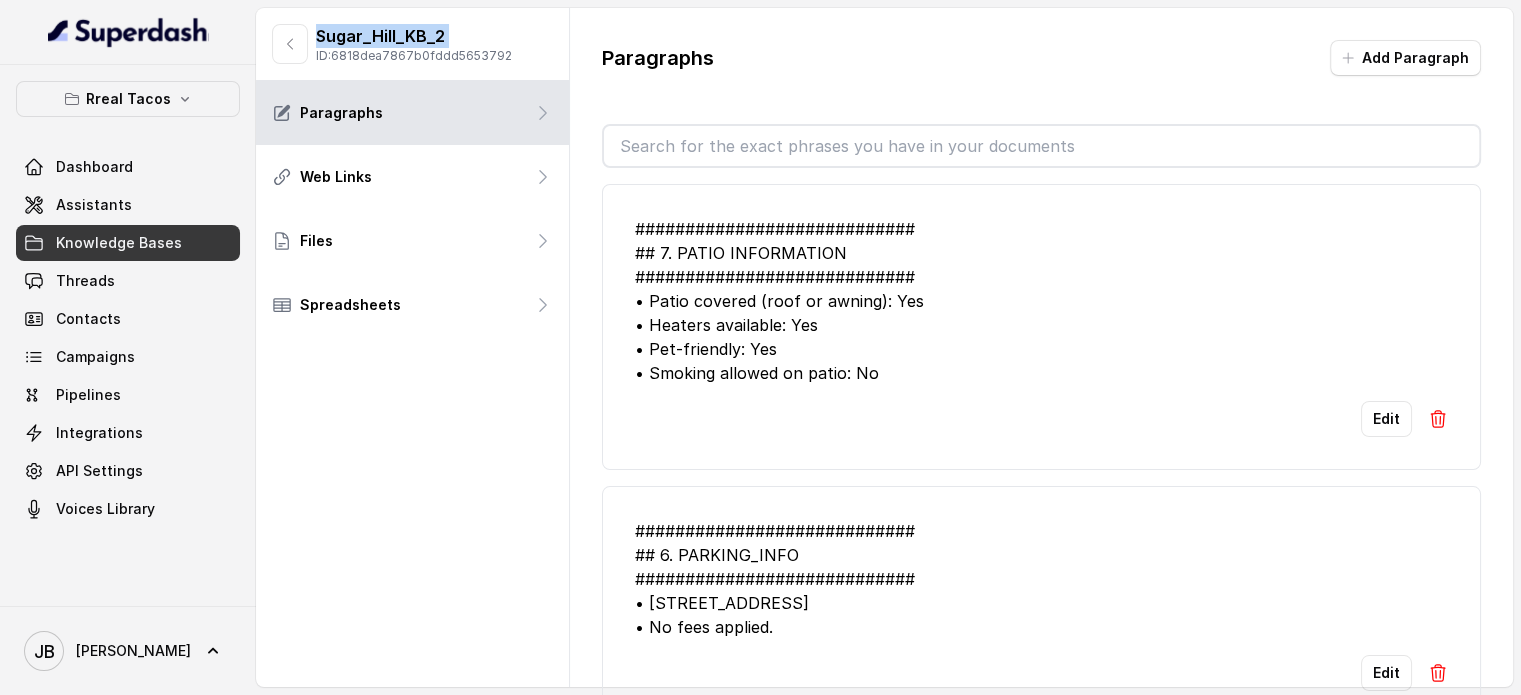 click on "Sugar_Hill_KB_2" at bounding box center [414, 36] 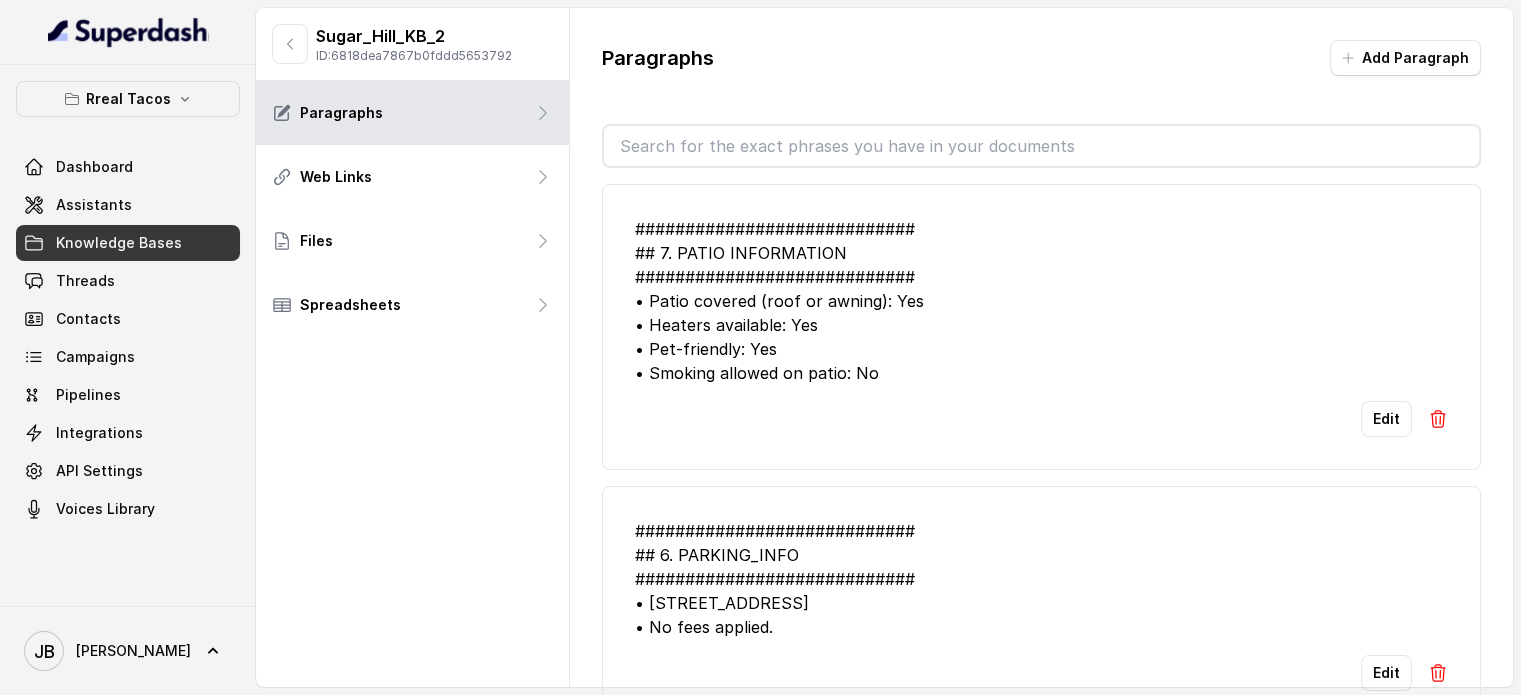 drag, startPoint x: 656, startPoint y: 45, endPoint x: 641, endPoint y: 47, distance: 15.132746 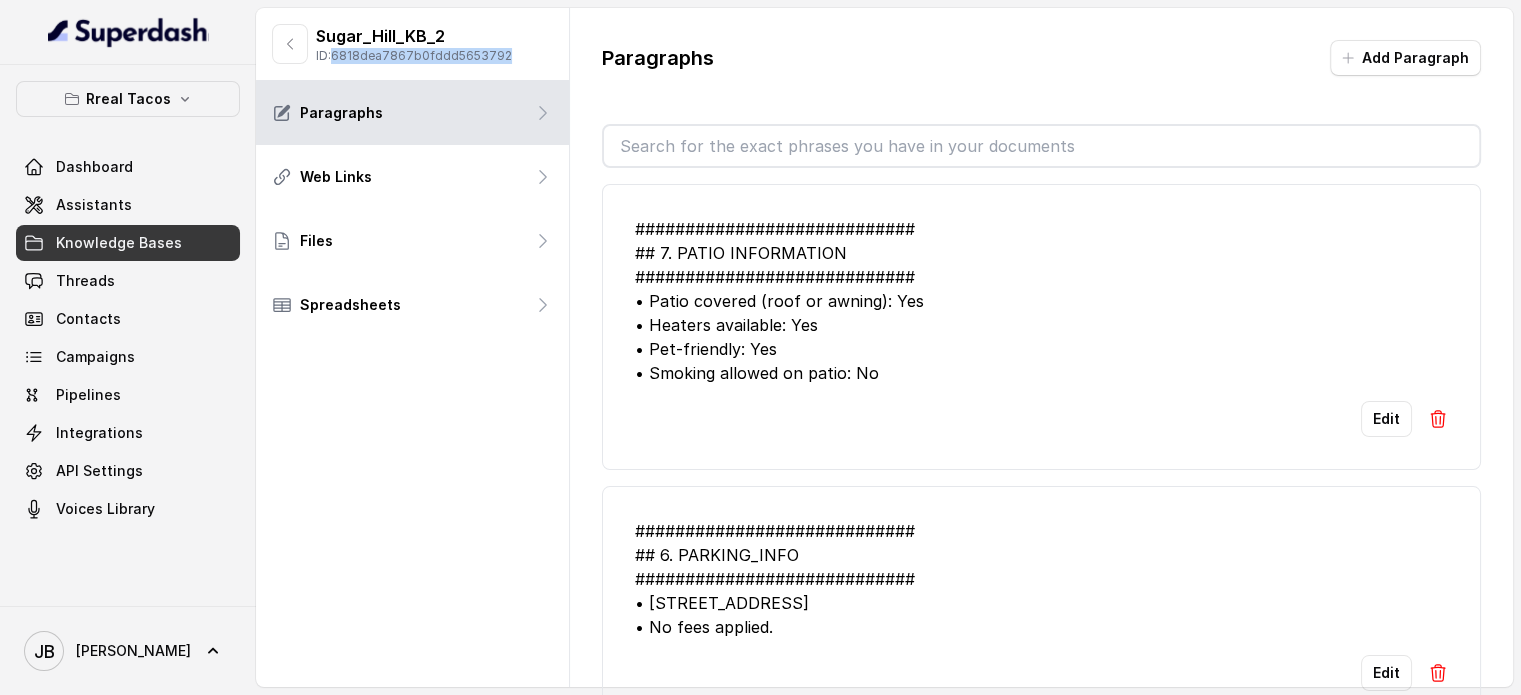 click on "ID:   6818dea7867b0fddd5653792" at bounding box center [414, 56] 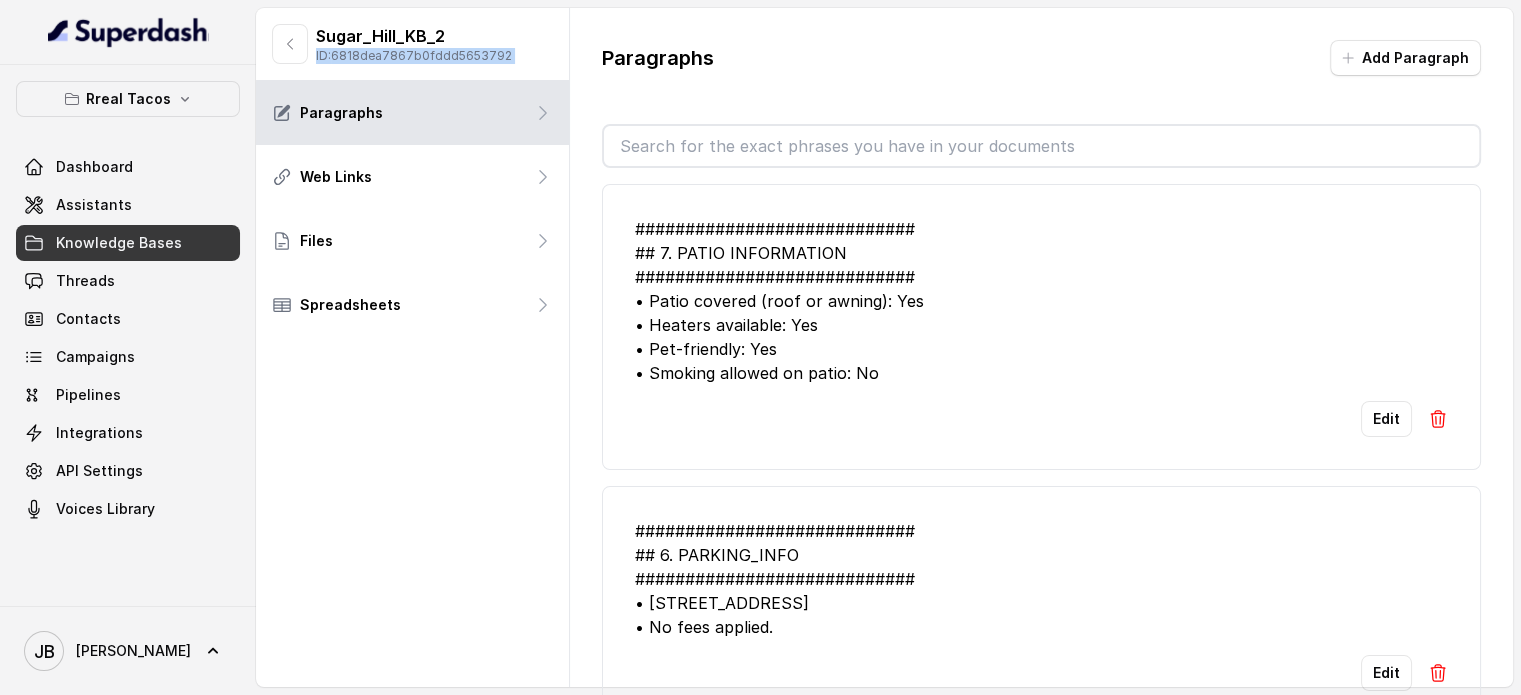 click on "ID:   6818dea7867b0fddd5653792" at bounding box center (414, 56) 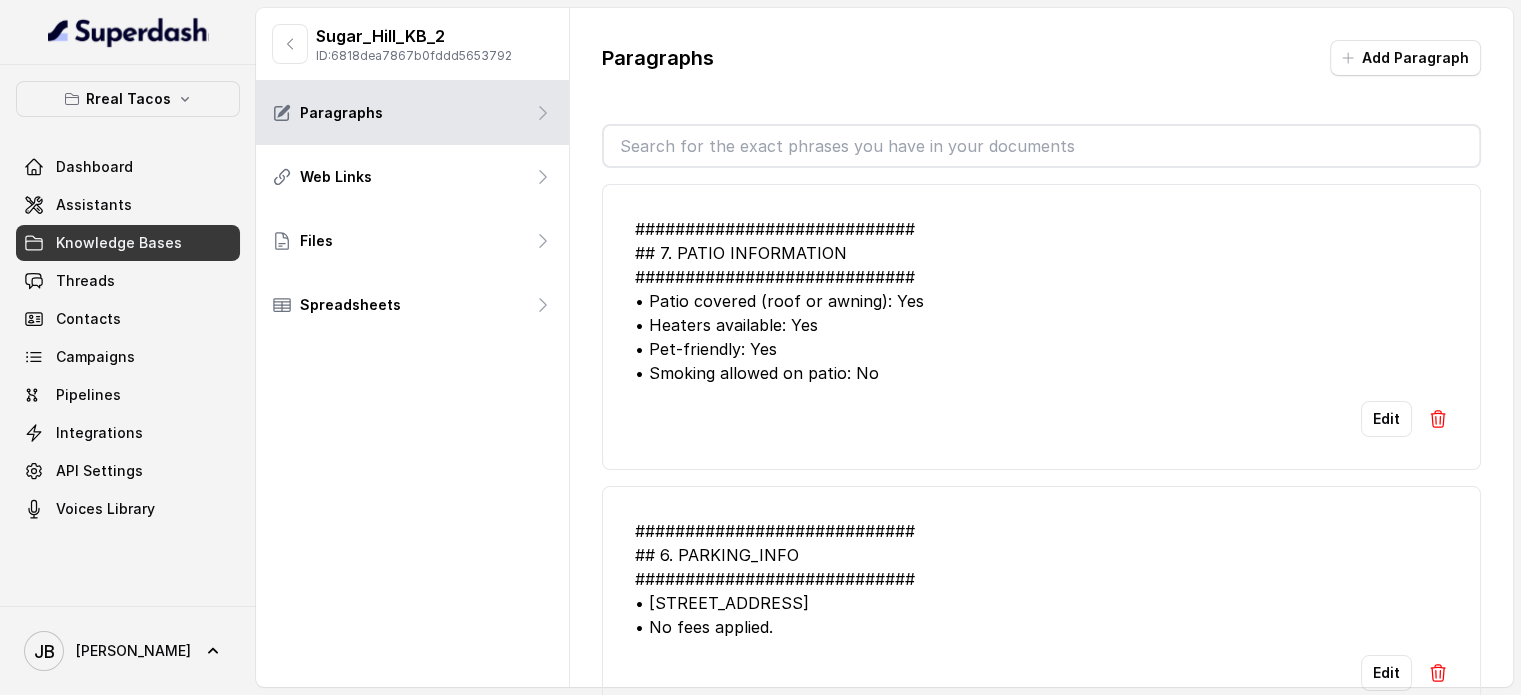 click on "Paragraphs" at bounding box center [658, 58] 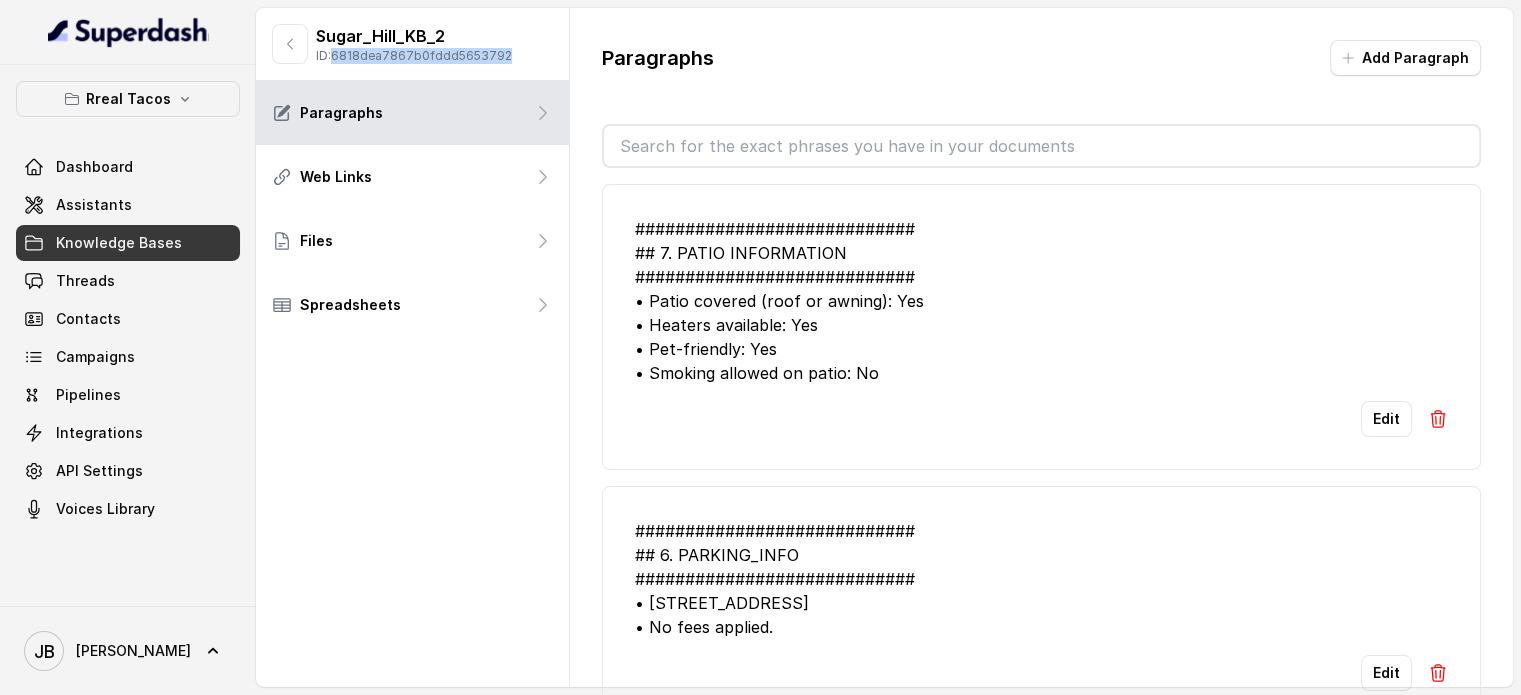 click on "ID:   6818dea7867b0fddd5653792" at bounding box center (414, 56) 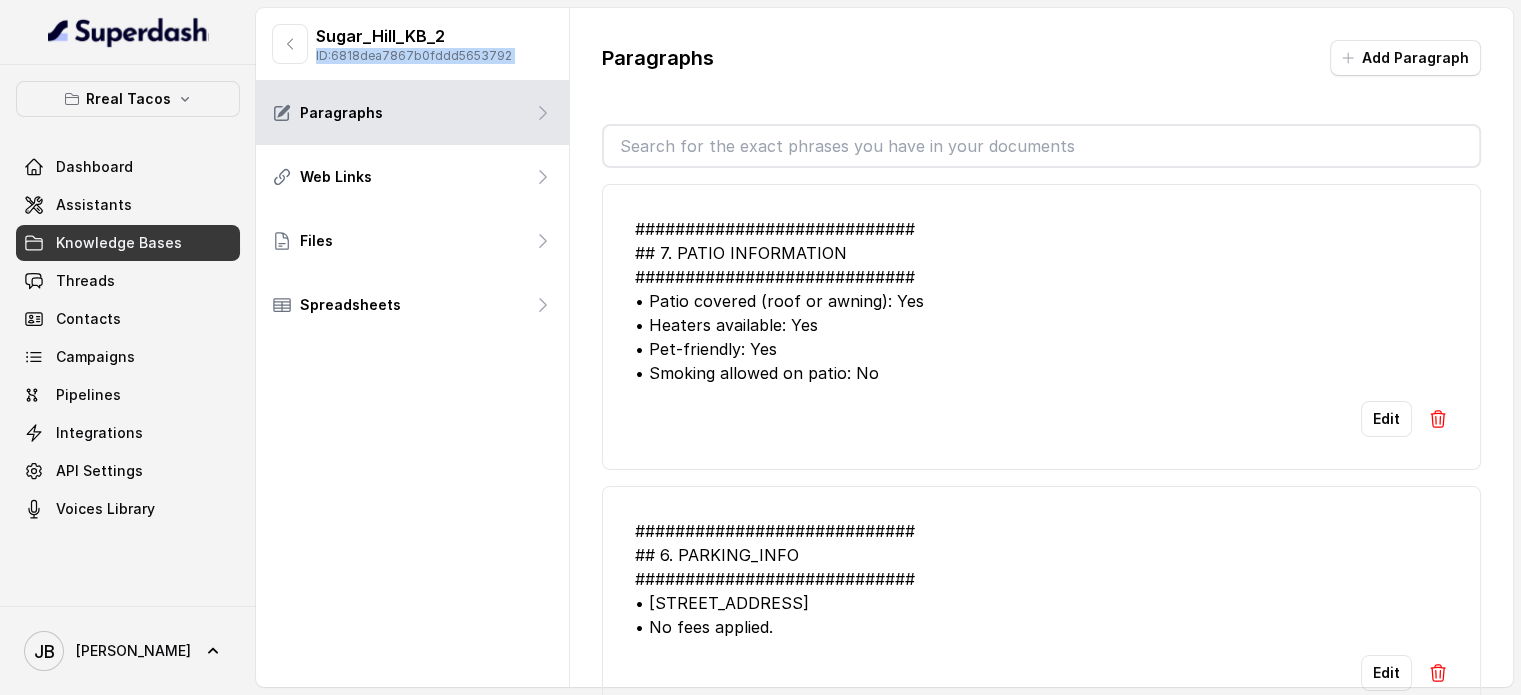 click on "ID:   6818dea7867b0fddd5653792" at bounding box center [414, 56] 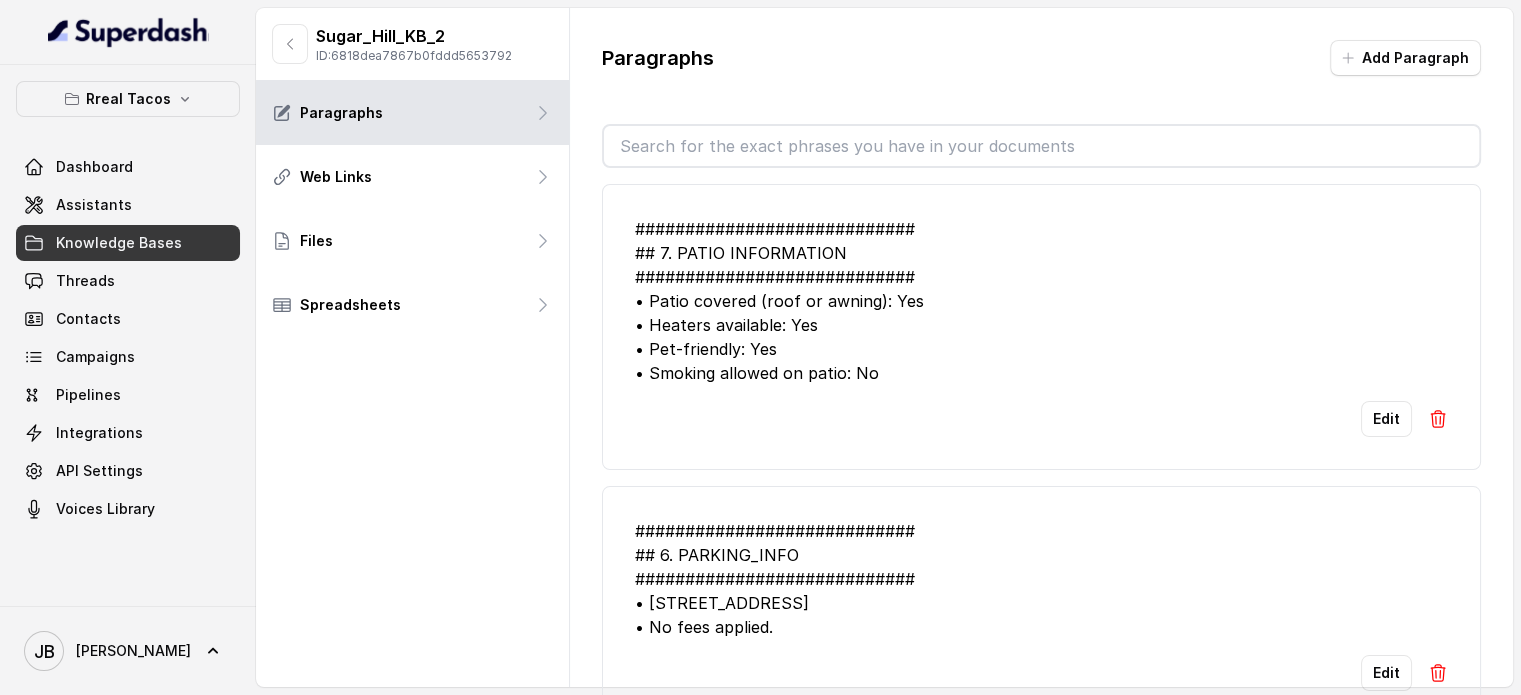 click on "Paragraphs  Add Paragraph ############################
## 7. PATIO INFORMATION
############################
• Patio covered (roof or awning): Yes
• Heaters available: Yes
• Pet-friendly: Yes
• Smoking allowed on patio: No Edit ############################
## 6. PARKING_INFO
############################
• [STREET_ADDRESS]
• No fees applied. Edit Edit ############################
## 4. PICKUP_INFORMATION
############################
• Pickup orders are collected at the host stand near the entrance.
• All pickup orders are placed through Toast.
• The Toast ordering link should be sent by SMS only after the caller gives consent.
• For wait-time estimates, use the schedule in section 5; if the caller does not specify a day/time, give the default estimate of fifteen (15) minutes. Edit Edit Edit" at bounding box center [1041, 382] 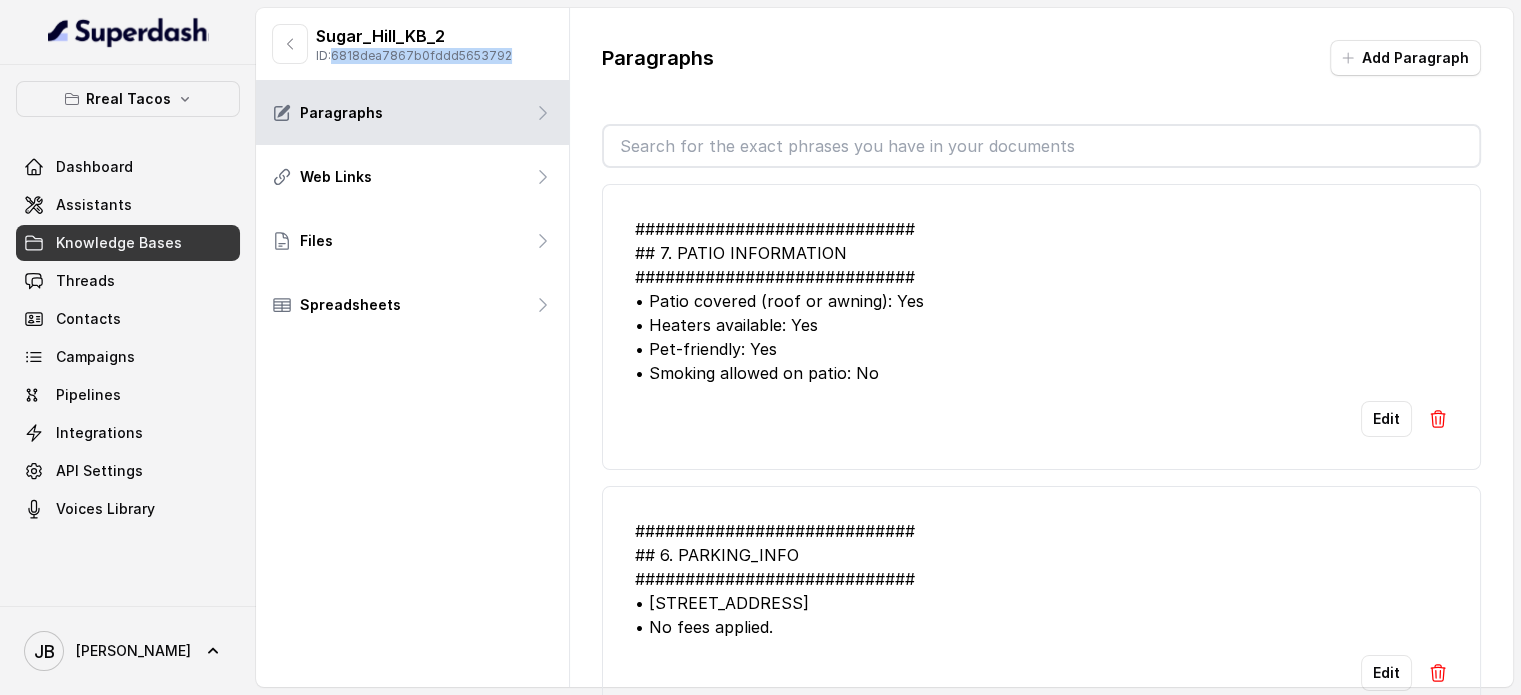 click on "ID:   6818dea7867b0fddd5653792" at bounding box center [414, 56] 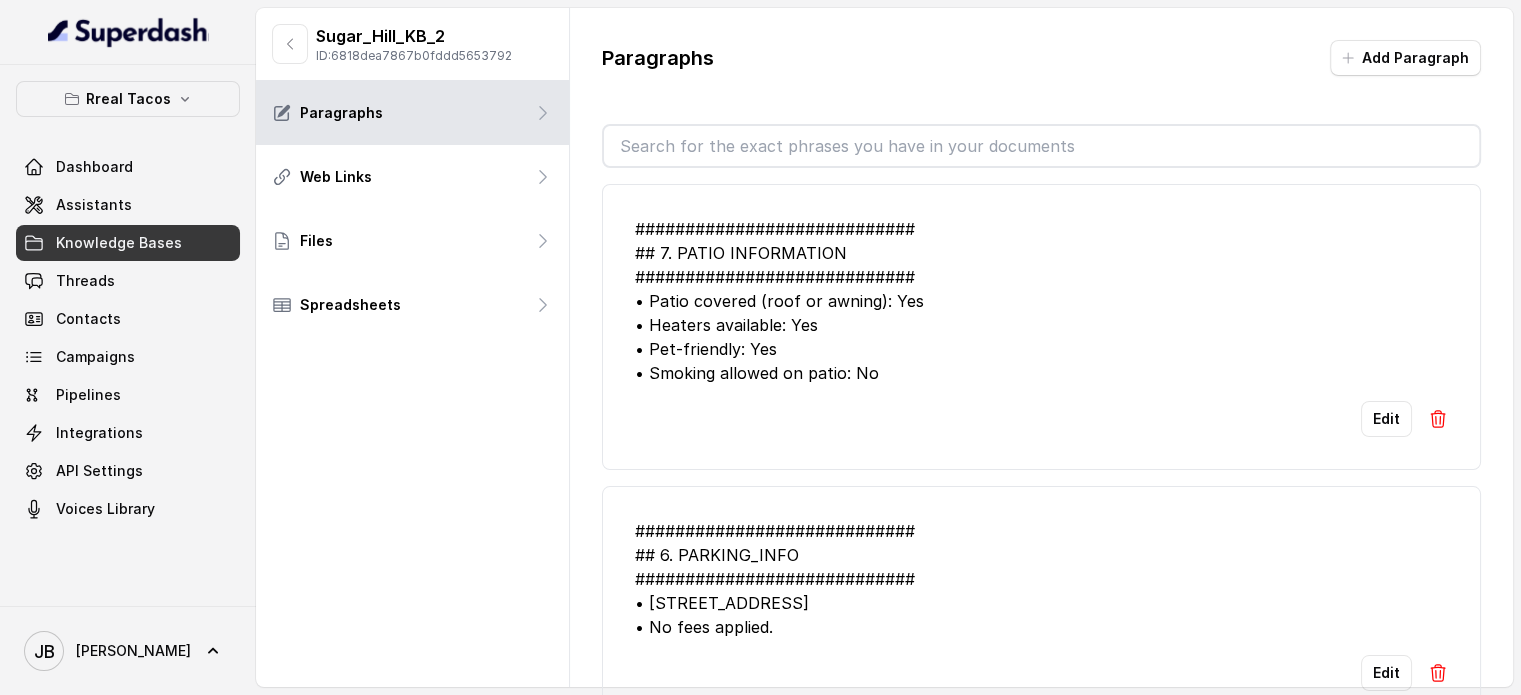 click on "Paragraphs  Add Paragraph ############################
## 7. PATIO INFORMATION
############################
• Patio covered (roof or awning): Yes
• Heaters available: Yes
• Pet-friendly: Yes
• Smoking allowed on patio: No Edit ############################
## 6. PARKING_INFO
############################
• [STREET_ADDRESS]
• No fees applied. Edit Edit ############################
## 4. PICKUP_INFORMATION
############################
• Pickup orders are collected at the host stand near the entrance.
• All pickup orders are placed through Toast.
• The Toast ordering link should be sent by SMS only after the caller gives consent.
• For wait-time estimates, use the schedule in section 5; if the caller does not specify a day/time, give the default estimate of fifteen (15) minutes. Edit Edit Edit" at bounding box center [1041, 382] 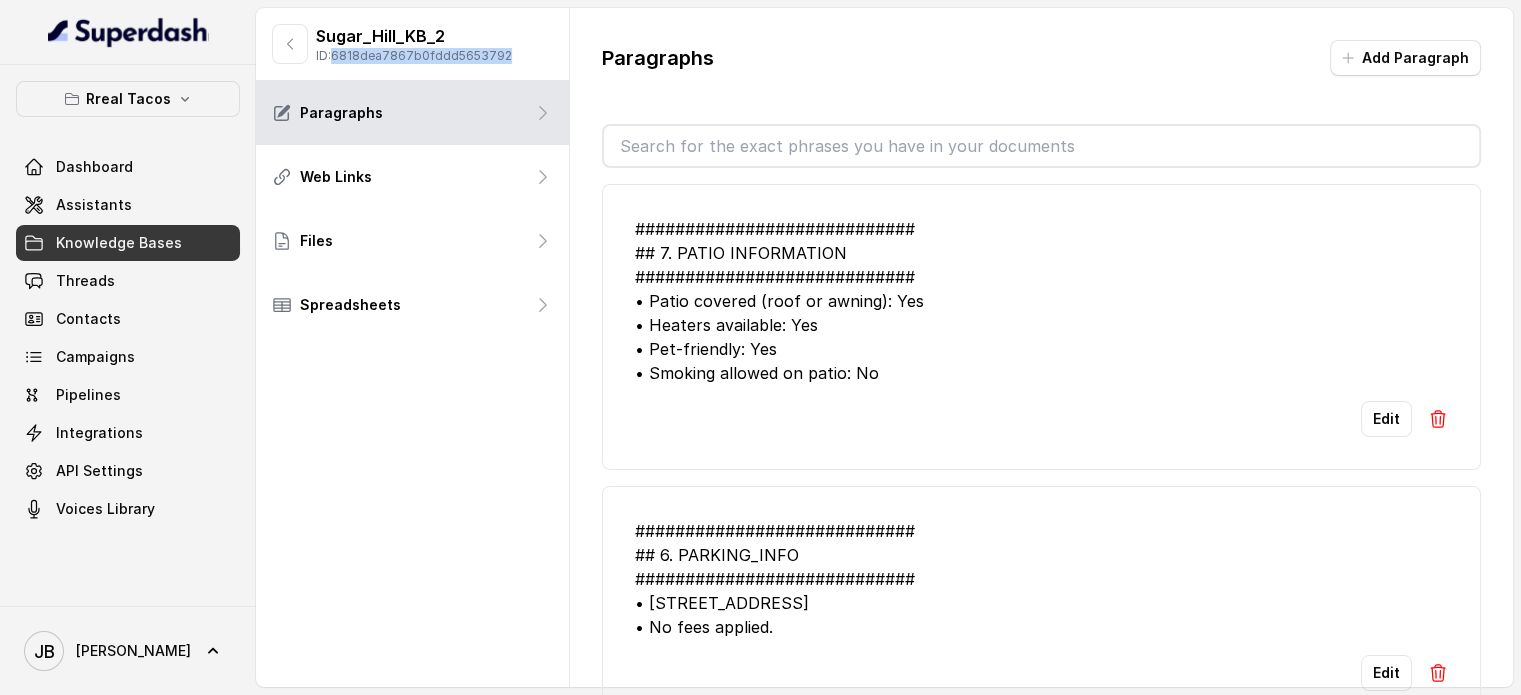 click on "ID:   6818dea7867b0fddd5653792" at bounding box center [414, 56] 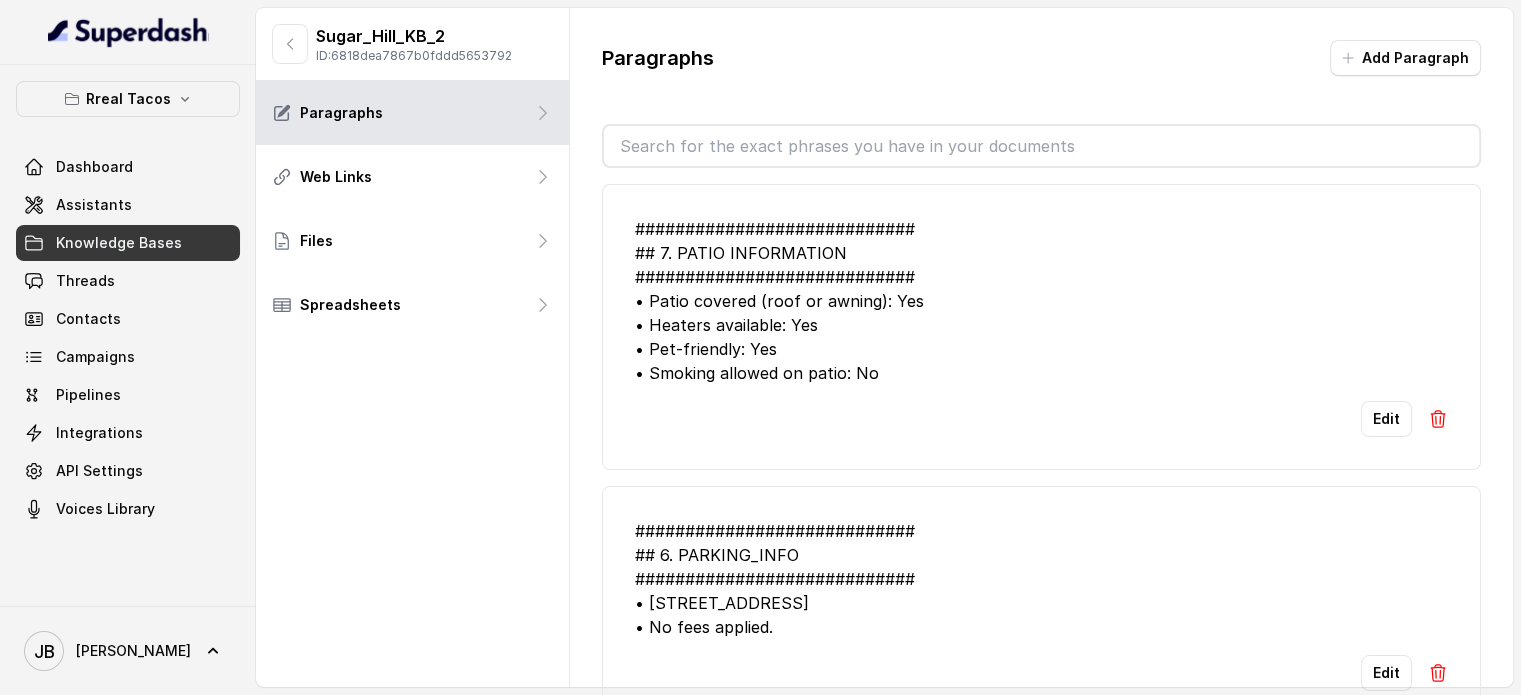 click on "Paragraphs  Add Paragraph ############################
## 7. PATIO INFORMATION
############################
• Patio covered (roof or awning): Yes
• Heaters available: Yes
• Pet-friendly: Yes
• Smoking allowed on patio: No Edit ############################
## 6. PARKING_INFO
############################
• [STREET_ADDRESS]
• No fees applied. Edit Edit ############################
## 4. PICKUP_INFORMATION
############################
• Pickup orders are collected at the host stand near the entrance.
• All pickup orders are placed through Toast.
• The Toast ordering link should be sent by SMS only after the caller gives consent.
• For wait-time estimates, use the schedule in section 5; if the caller does not specify a day/time, give the default estimate of fifteen (15) minutes. Edit Edit Edit" at bounding box center [1041, 382] 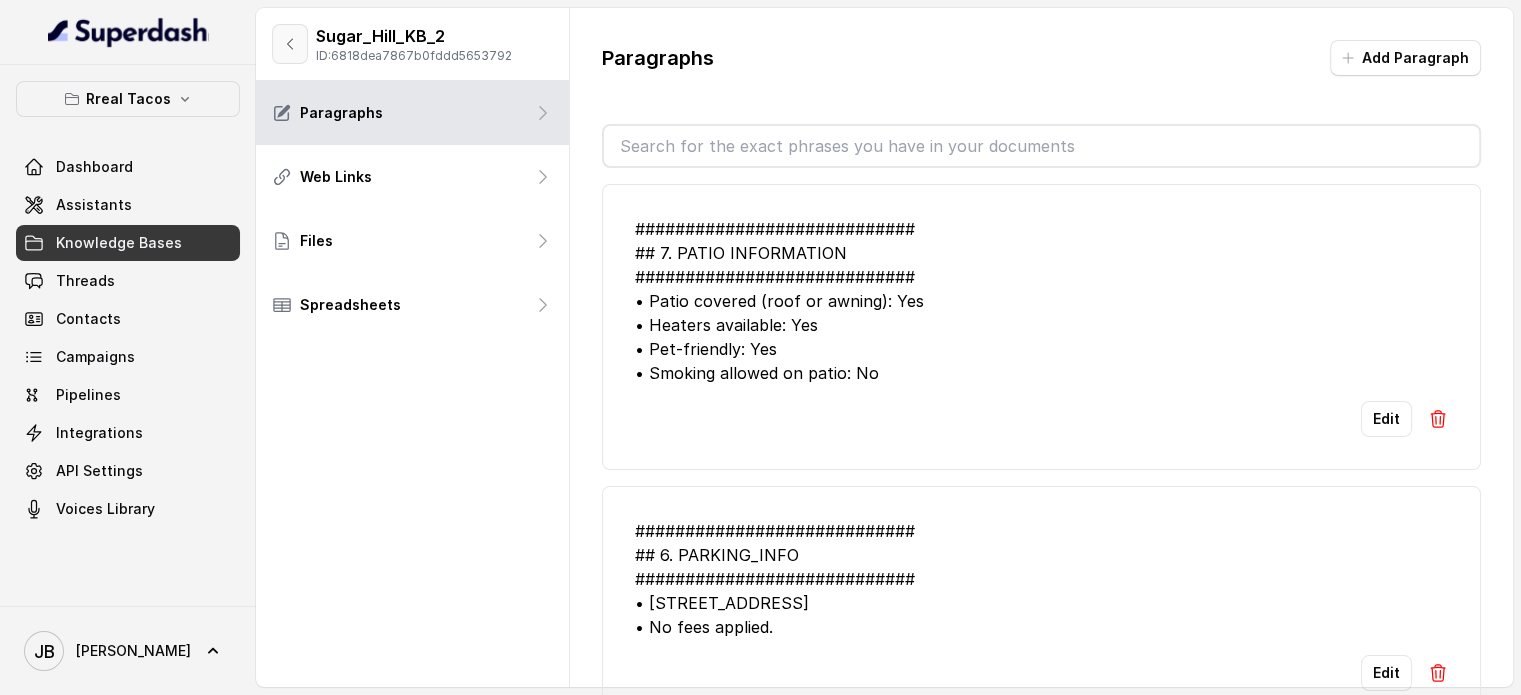 click 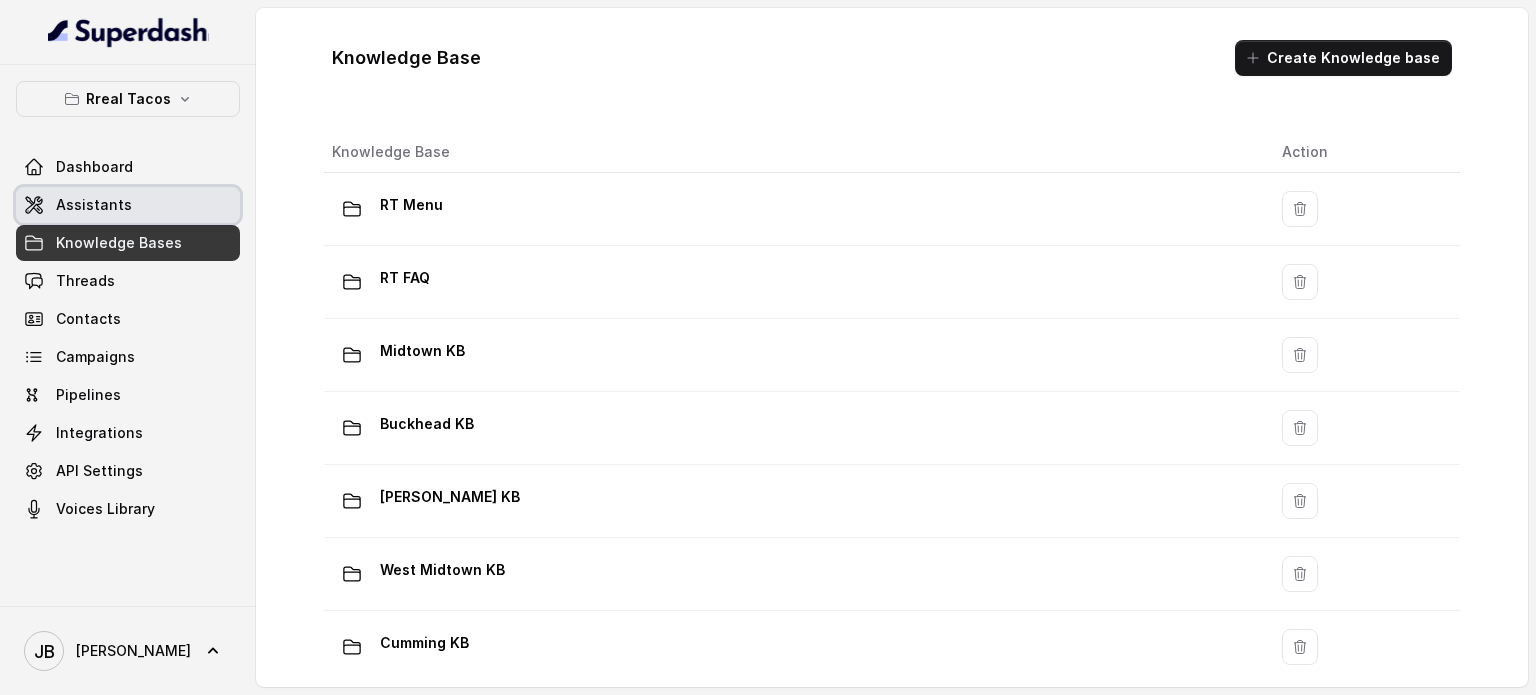 click on "Assistants" at bounding box center [94, 205] 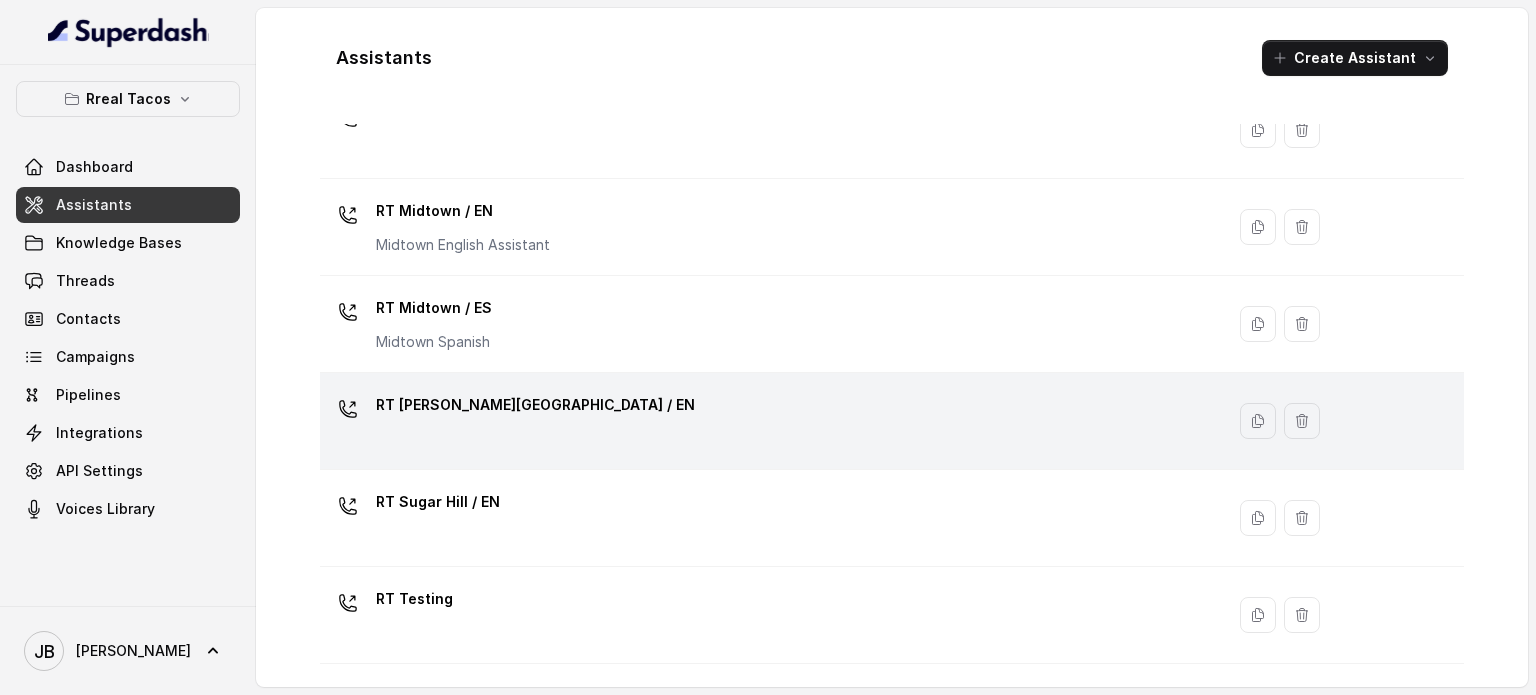 scroll, scrollTop: 555, scrollLeft: 0, axis: vertical 